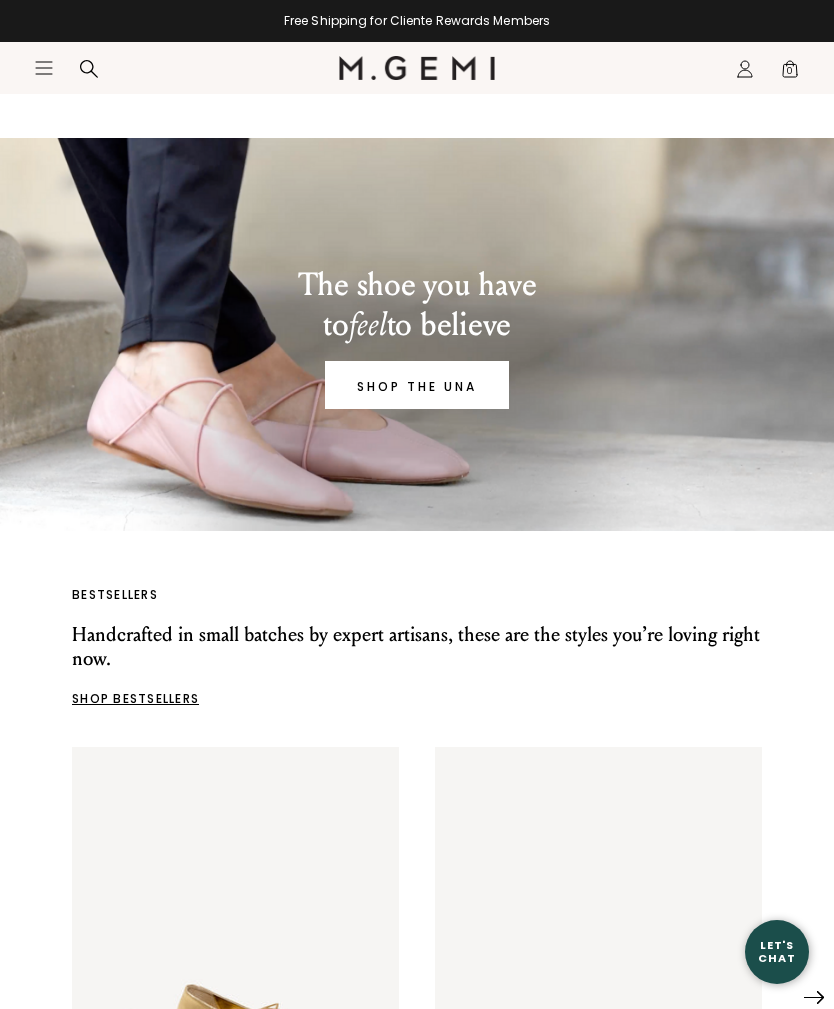 scroll, scrollTop: 103, scrollLeft: 0, axis: vertical 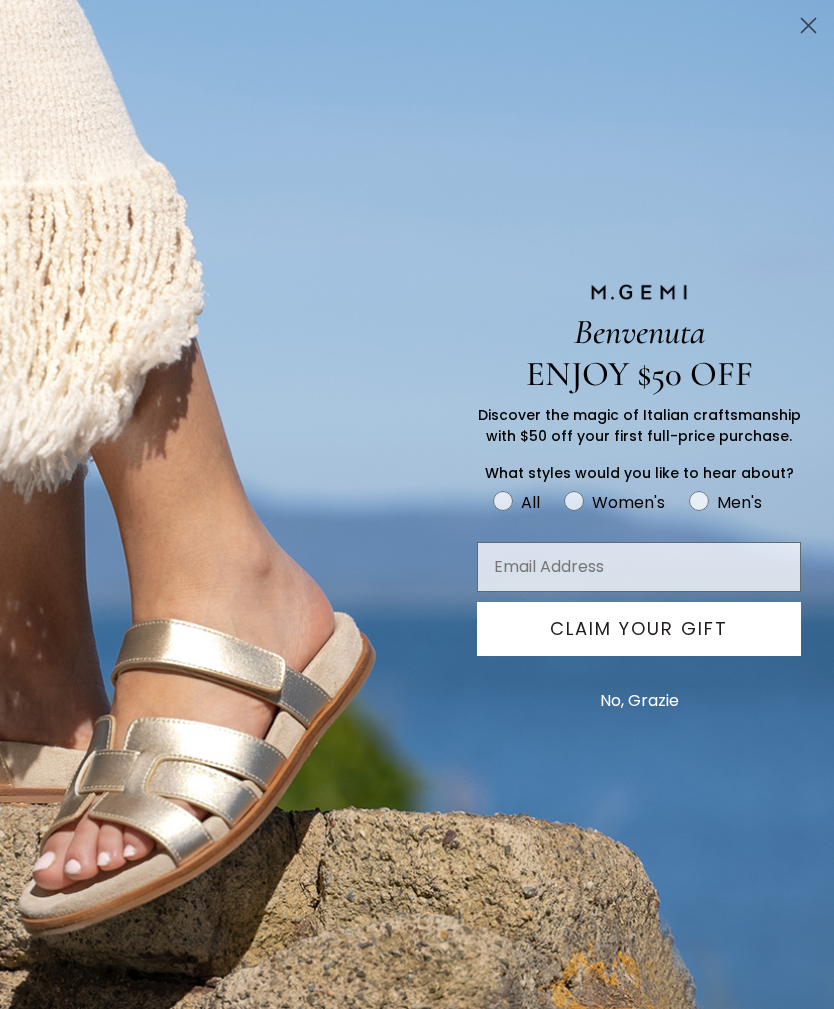 click 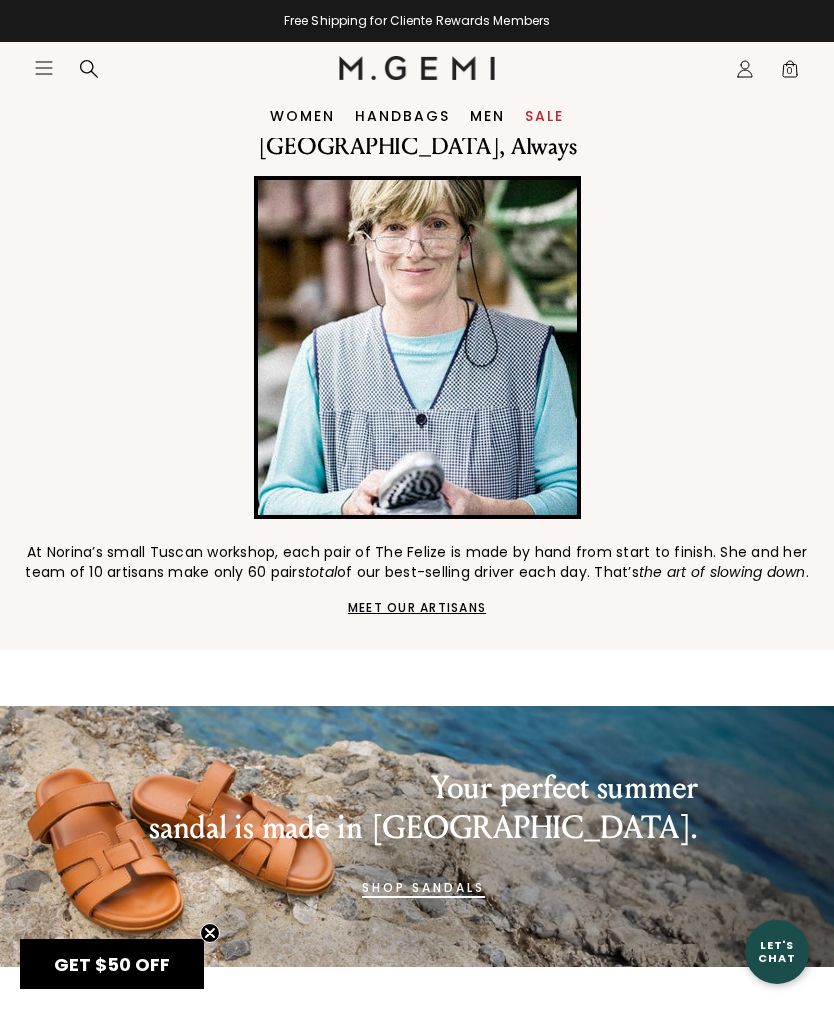 scroll, scrollTop: 1863, scrollLeft: 0, axis: vertical 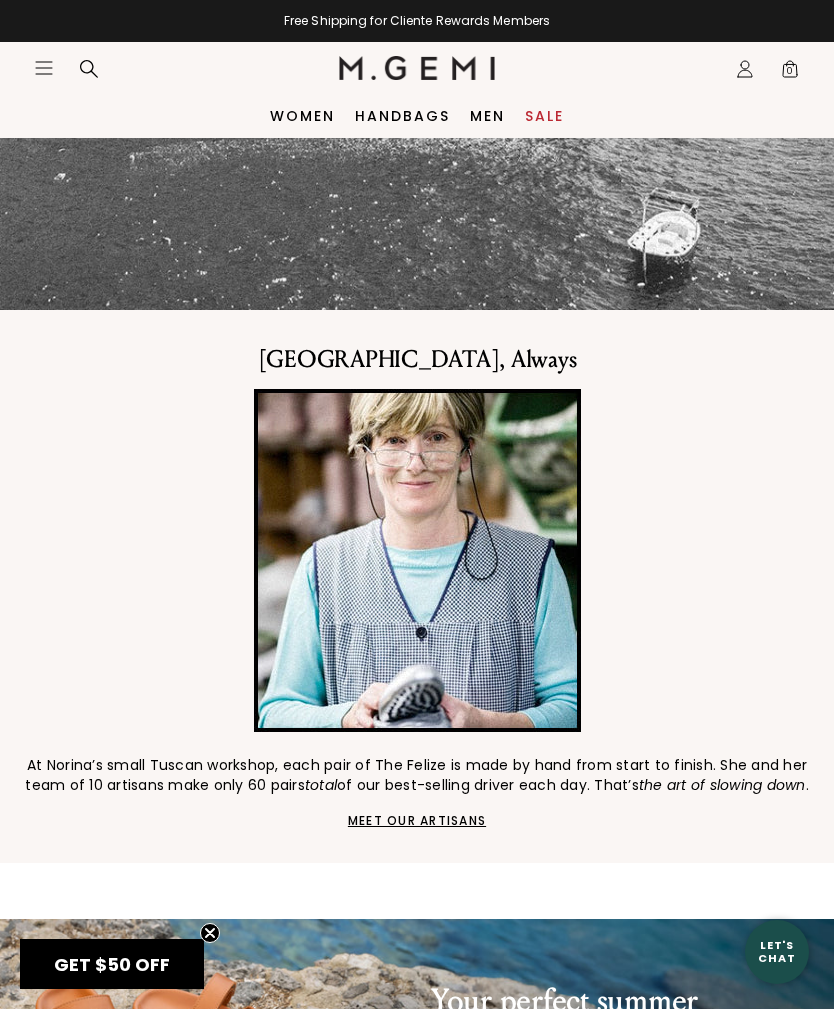 click on "Icons/20x20/profile@2x" 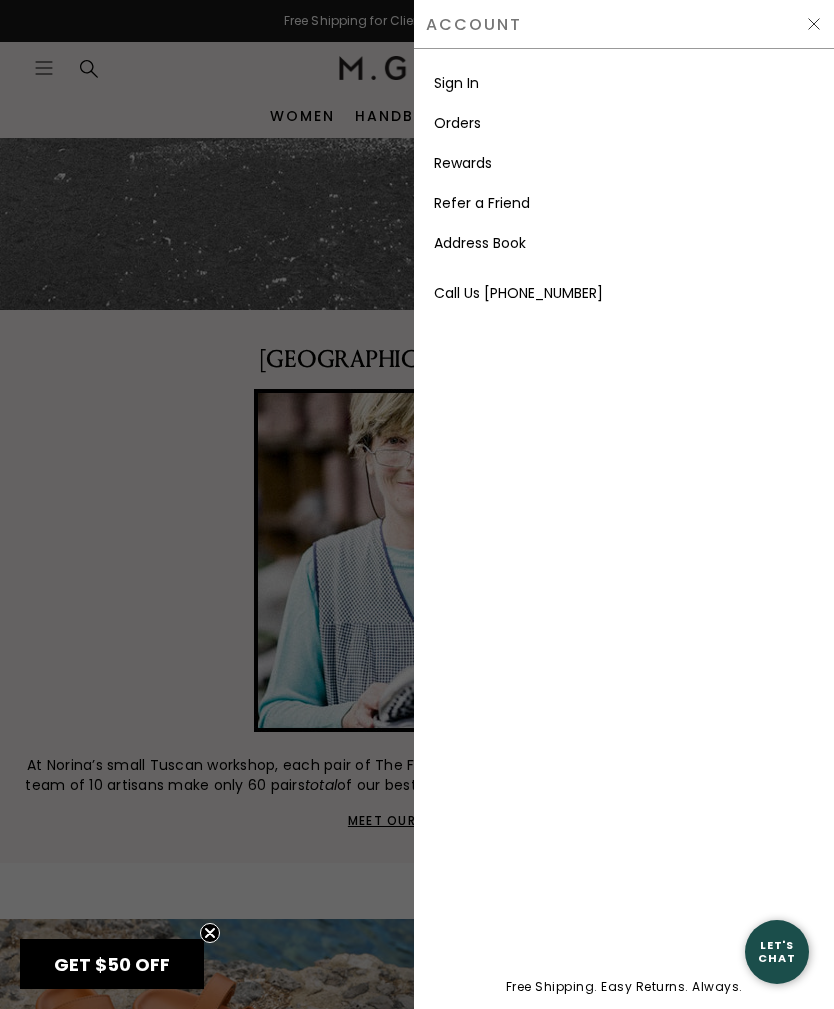 scroll, scrollTop: 0, scrollLeft: 0, axis: both 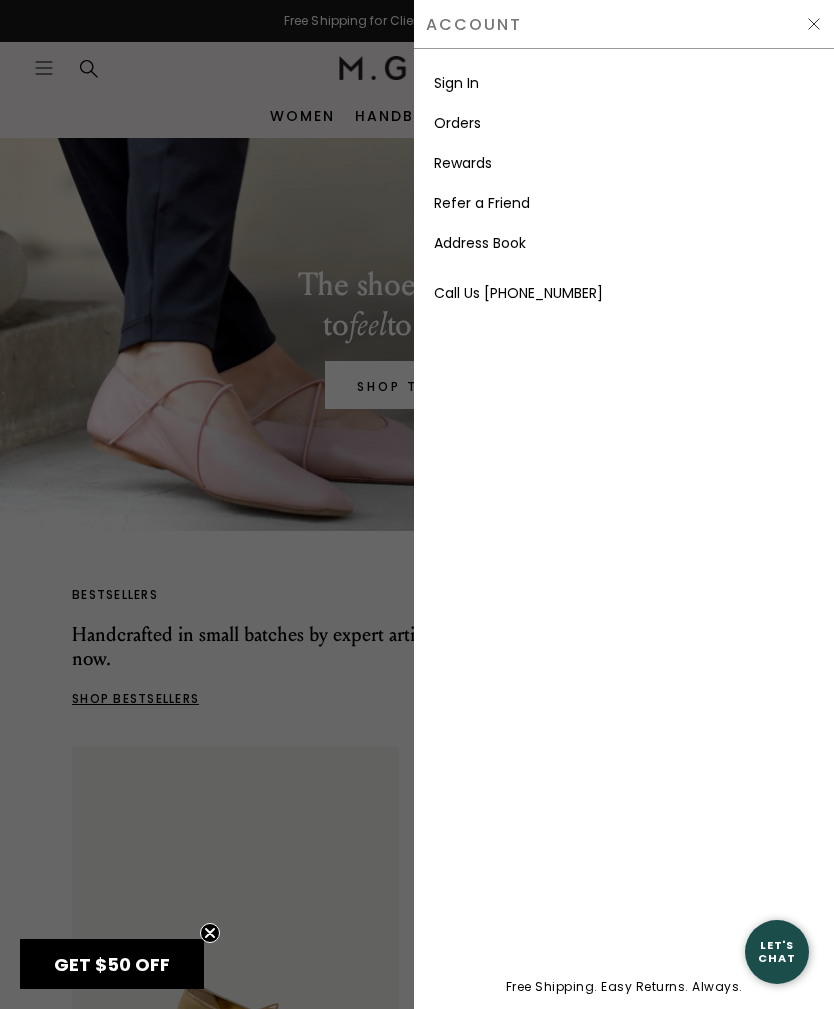 click on "Sign In" at bounding box center (456, 83) 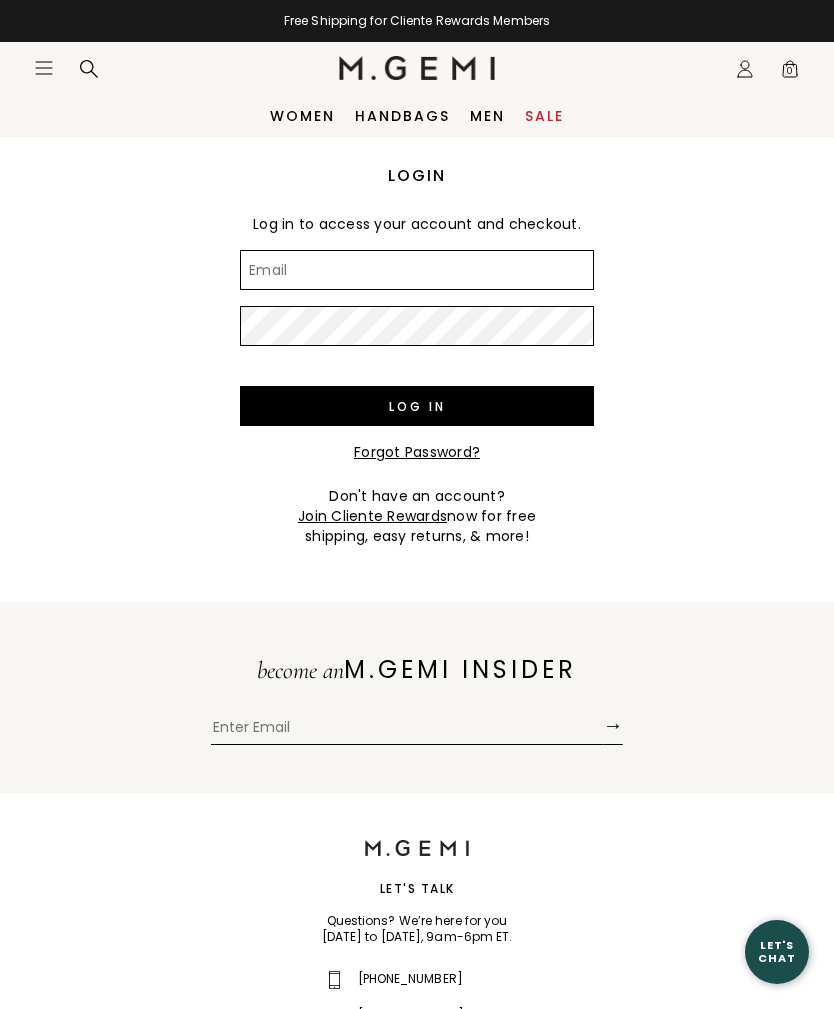 scroll, scrollTop: 0, scrollLeft: 0, axis: both 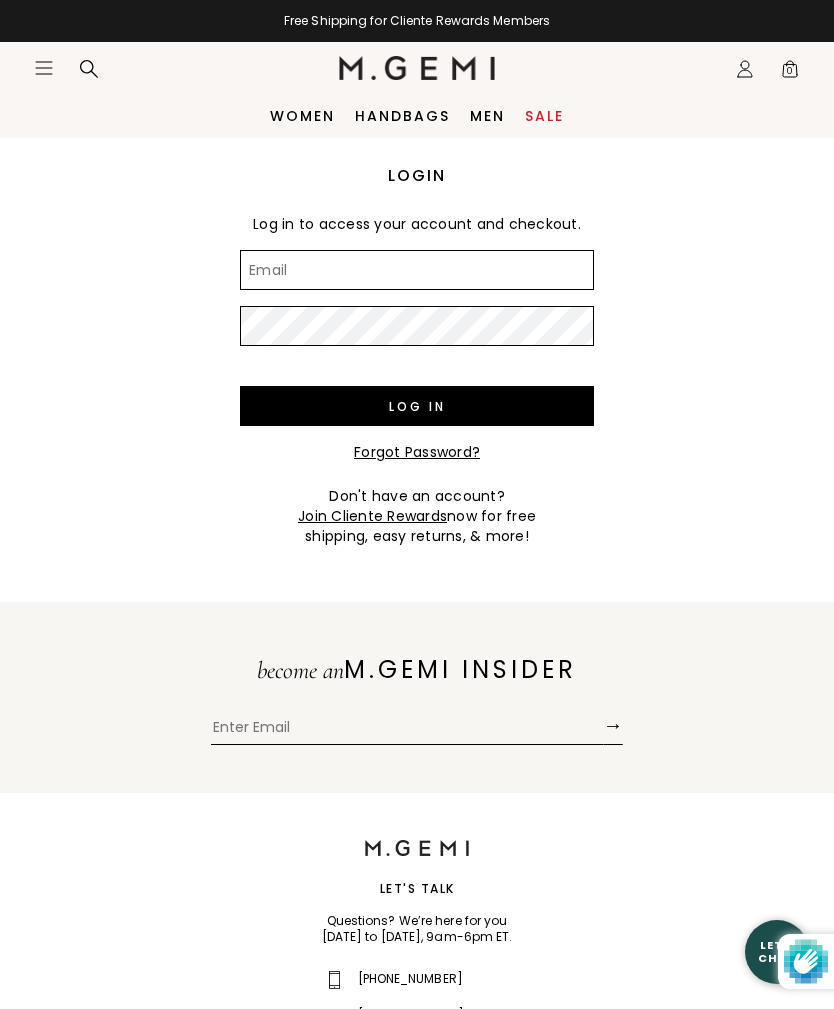 type on "[PERSON_NAME][DOMAIN_NAME][EMAIL_ADDRESS][PERSON_NAME][DOMAIN_NAME]" 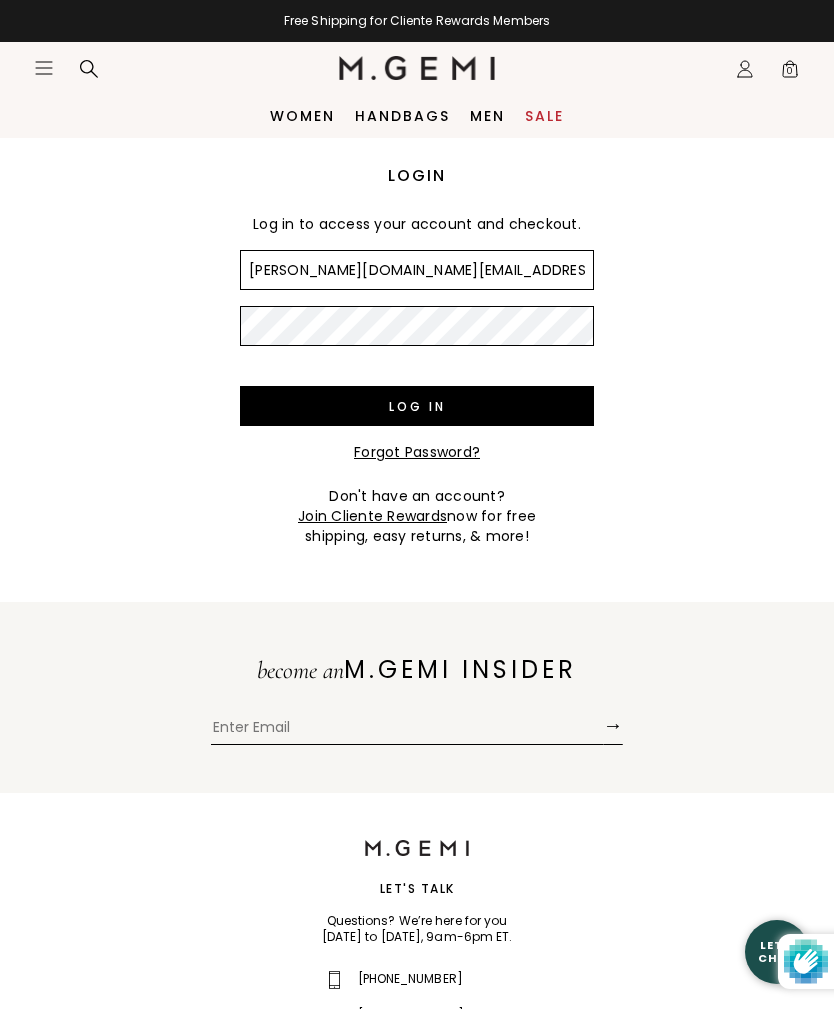 click on "Log in" at bounding box center [417, 406] 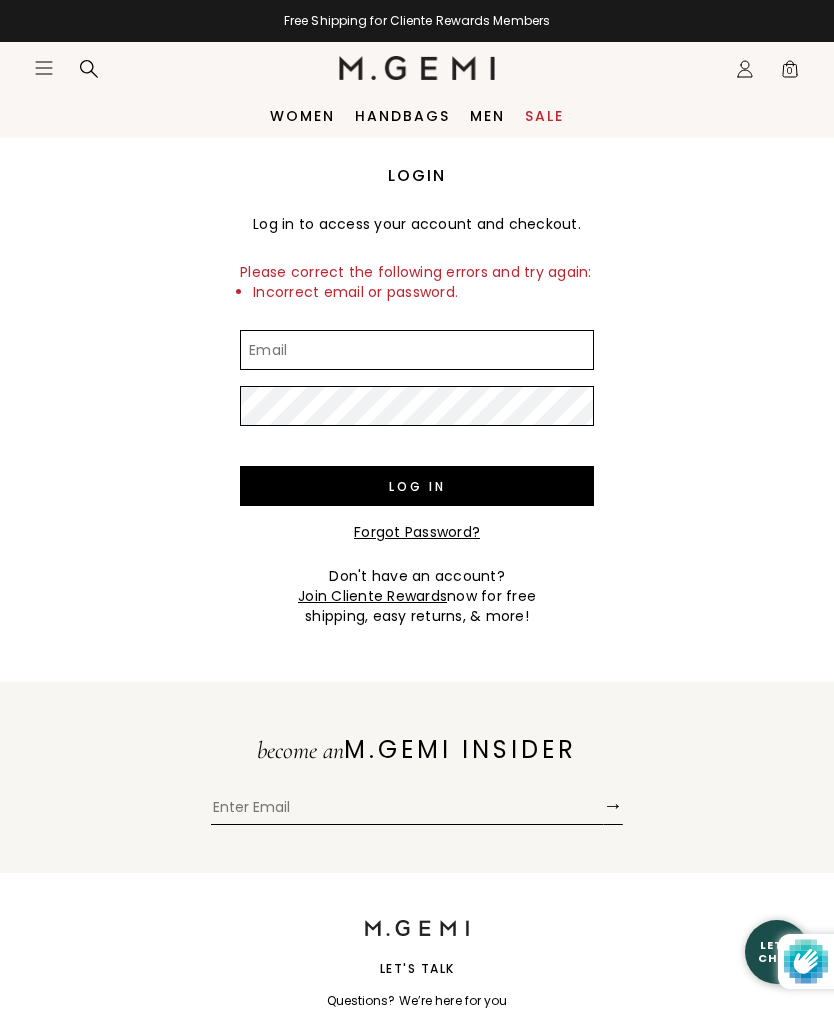 scroll, scrollTop: 0, scrollLeft: 0, axis: both 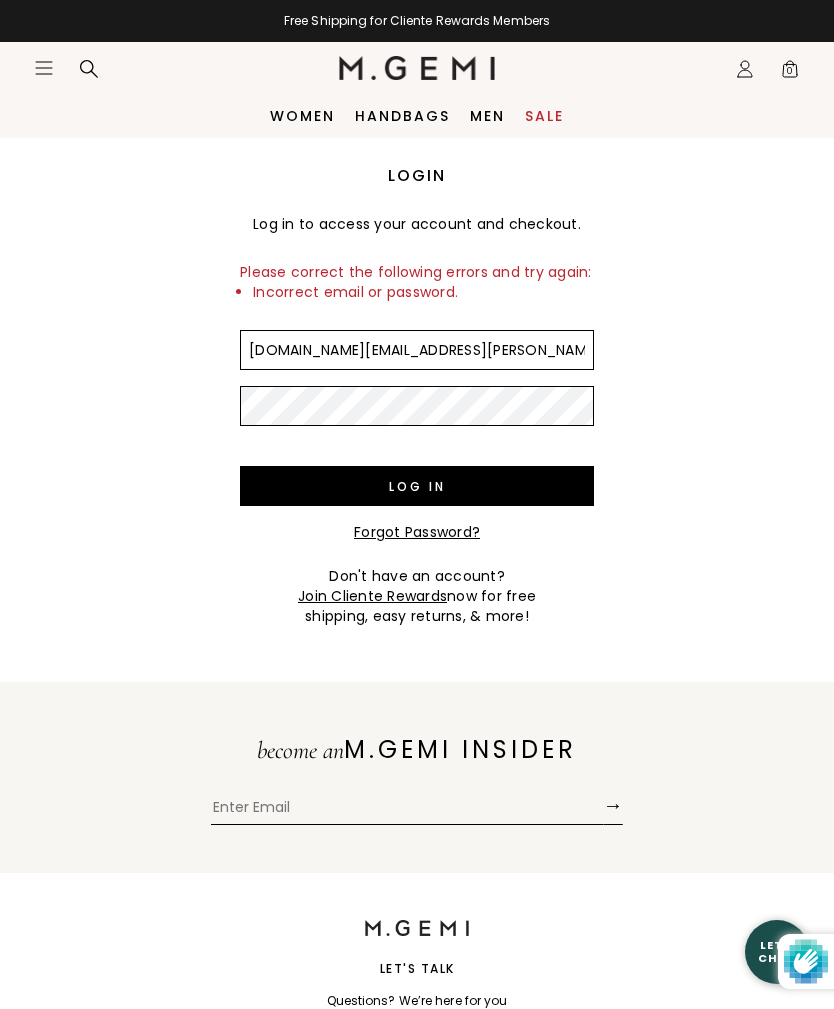 type on "rpger.h.norton@gmail.com" 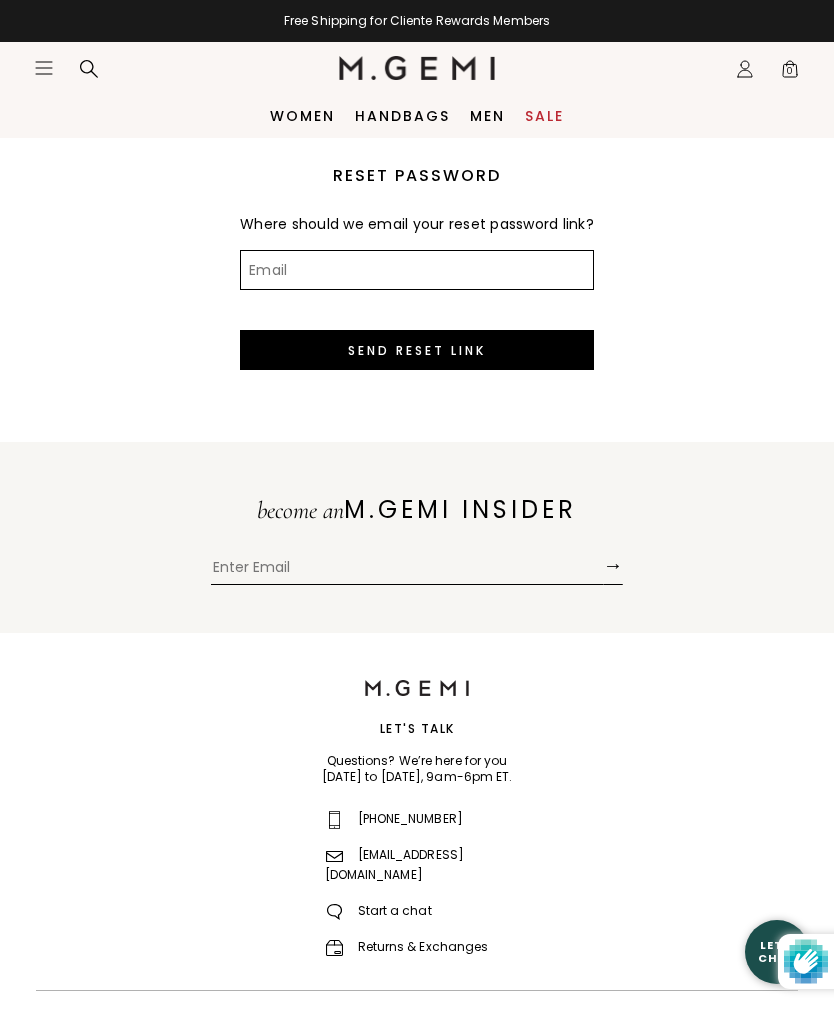 click on "Email" at bounding box center [417, 270] 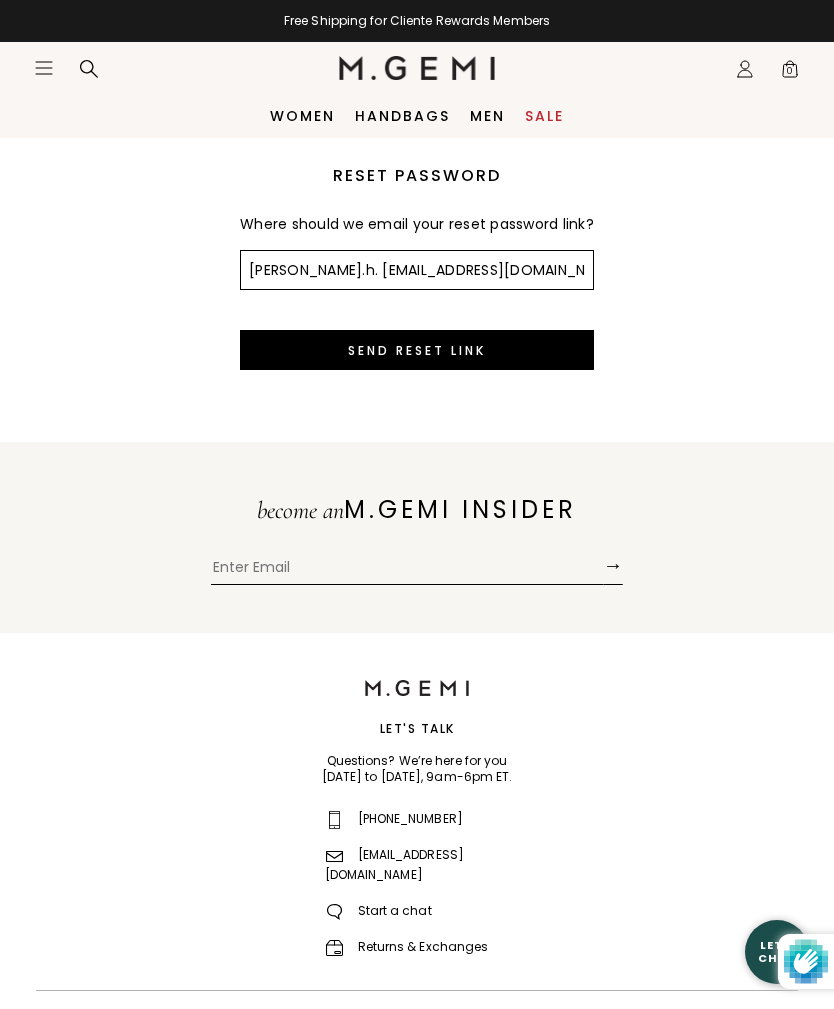 click on "roger.h. orton@gmail.com" at bounding box center [417, 270] 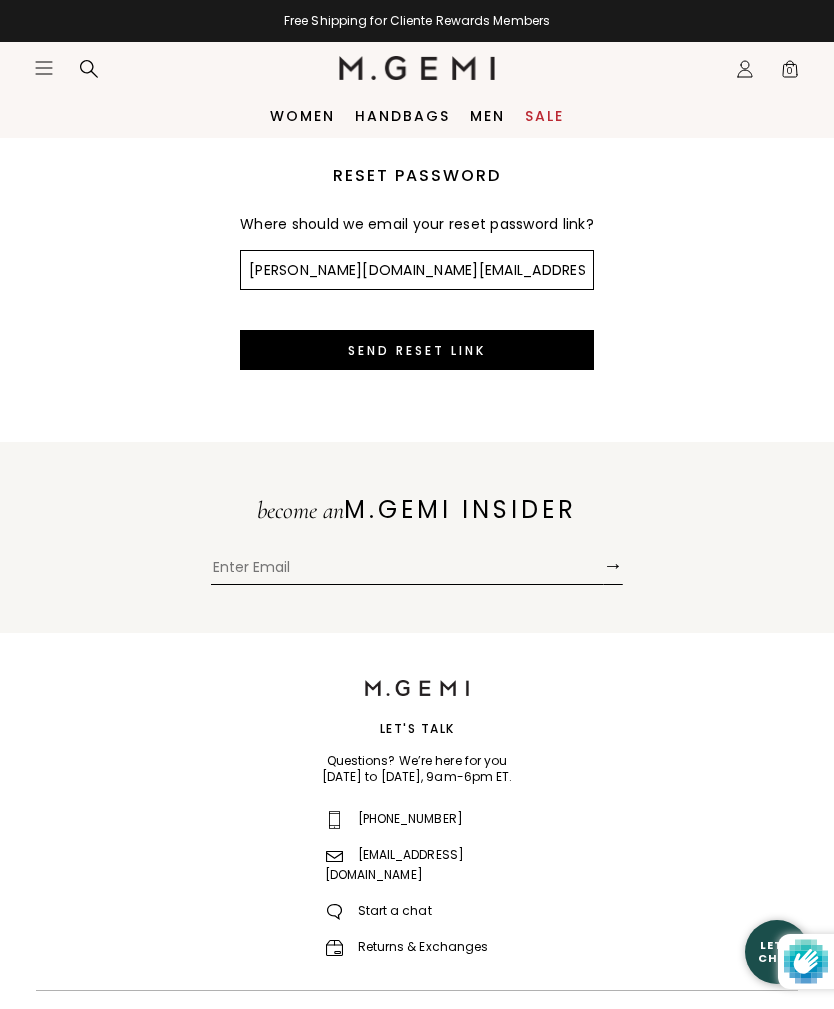 type on "roger.h.norton@gmail.com" 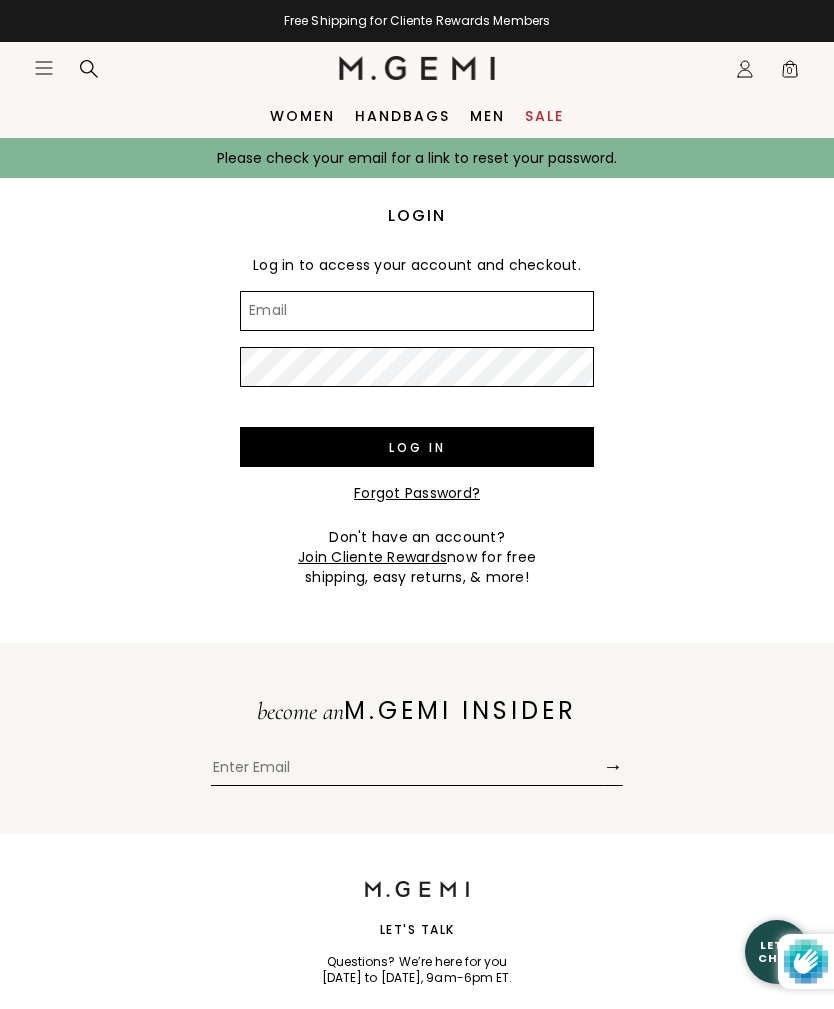 scroll, scrollTop: 0, scrollLeft: 0, axis: both 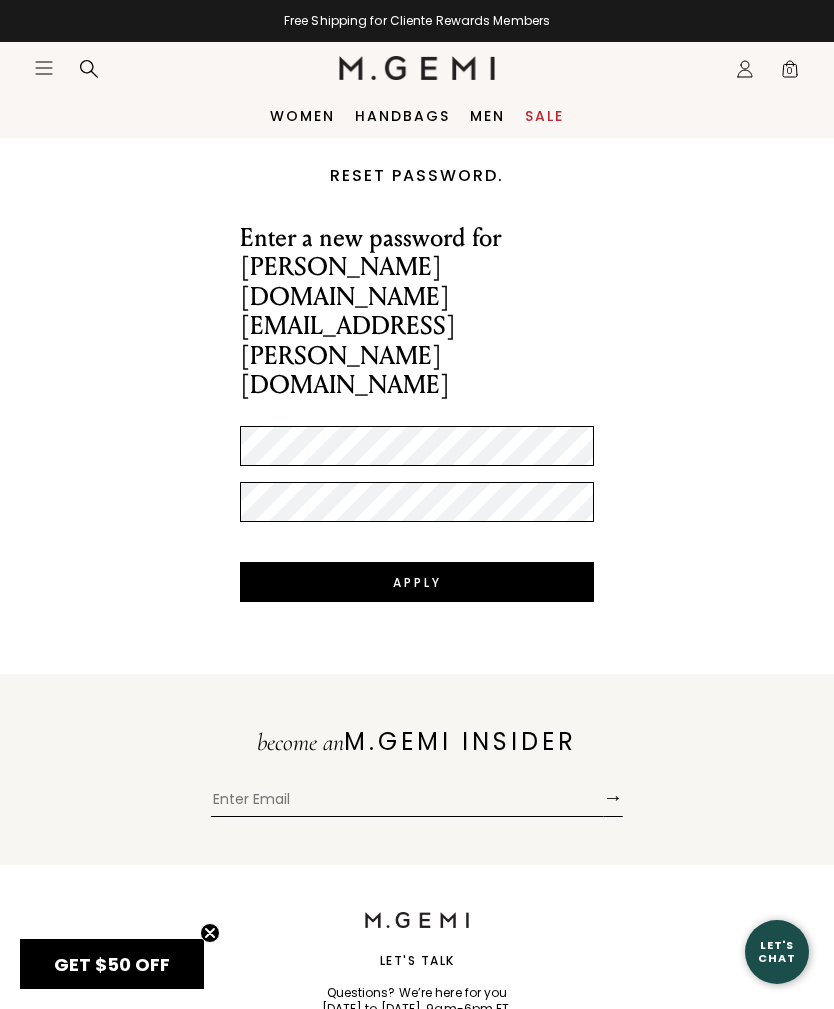 click on "Apply" at bounding box center [417, 582] 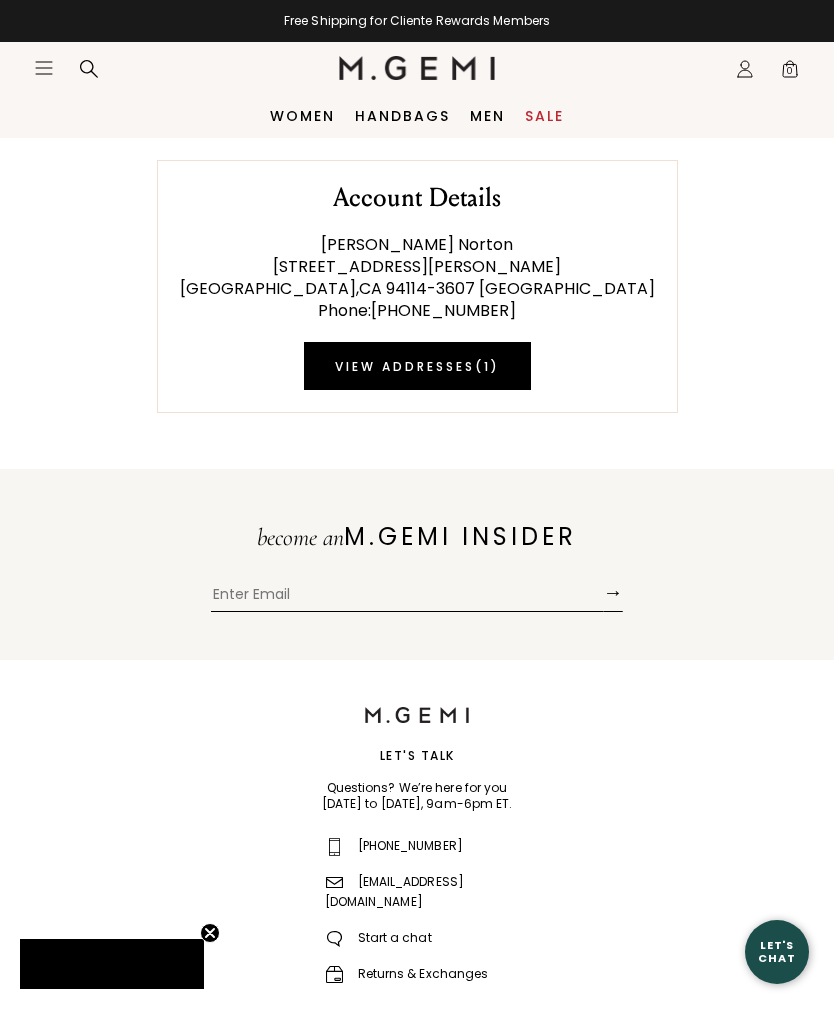 scroll, scrollTop: 0, scrollLeft: 0, axis: both 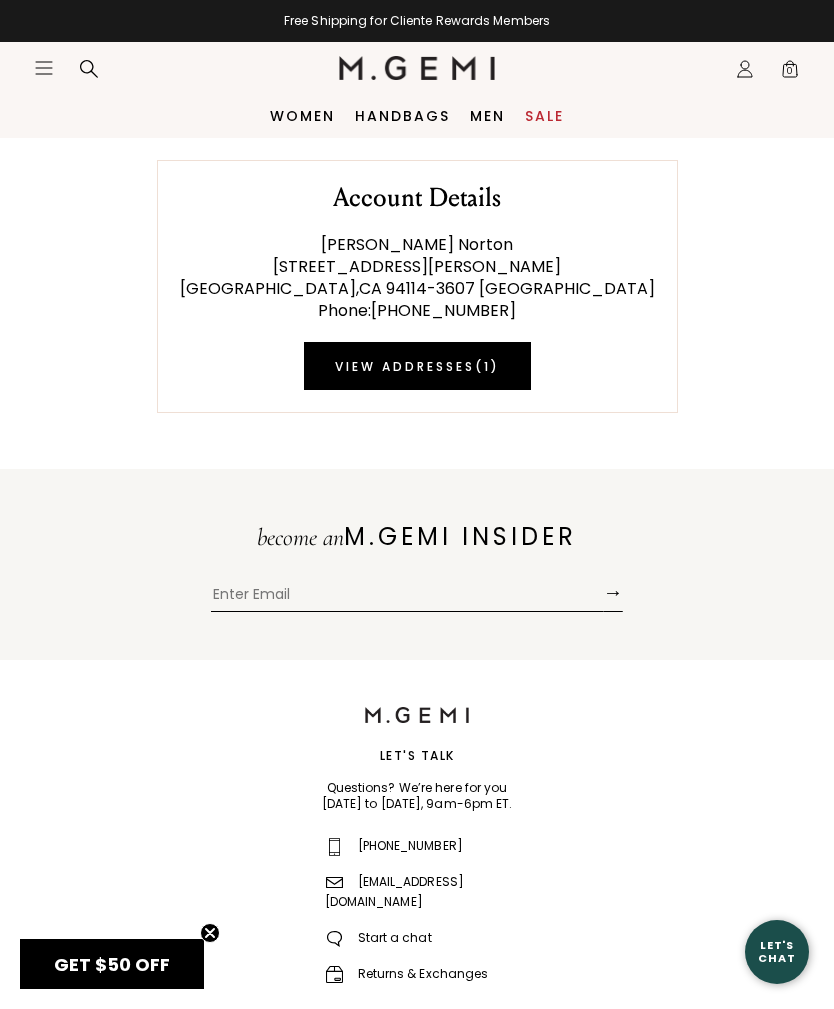 click on "View Addresses  ( 1 )" at bounding box center (417, 366) 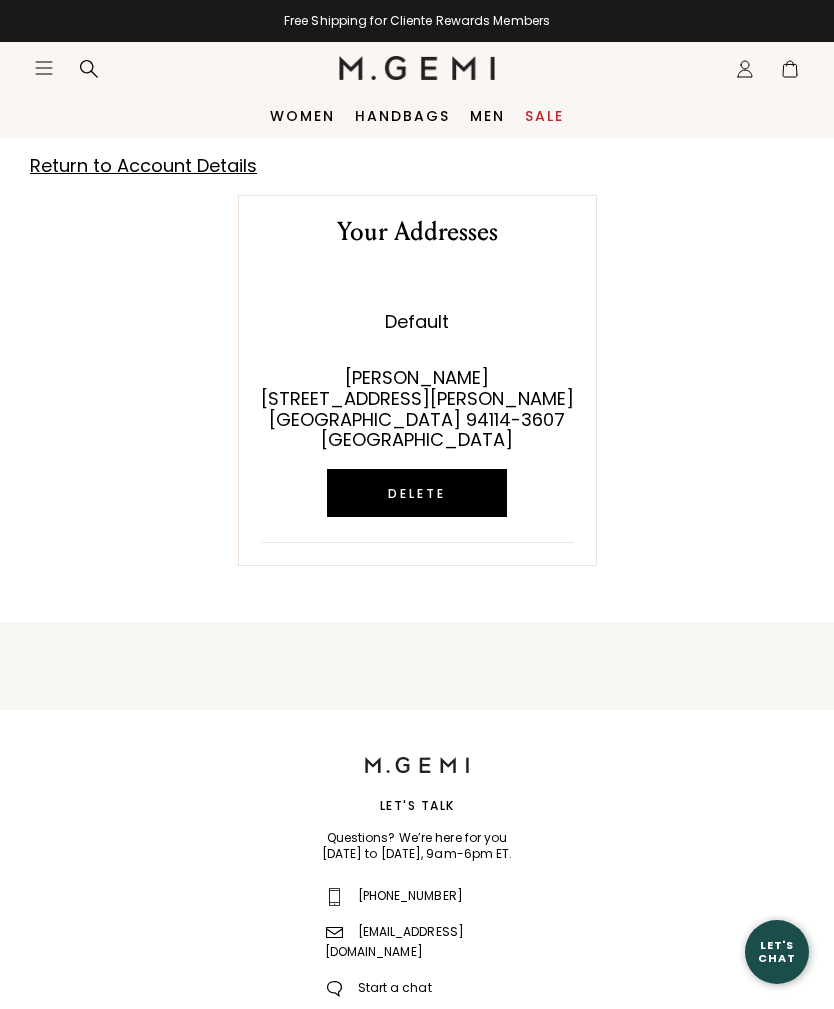 scroll, scrollTop: 0, scrollLeft: 0, axis: both 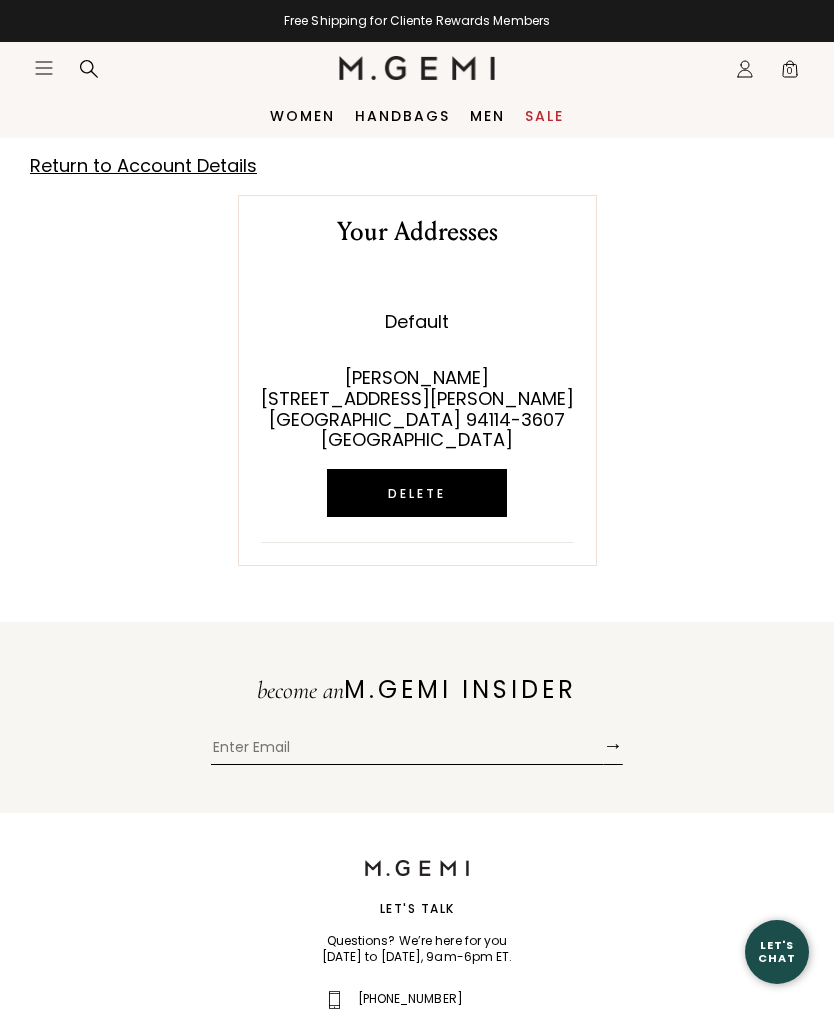 click on "Return to Account Details" at bounding box center [143, 165] 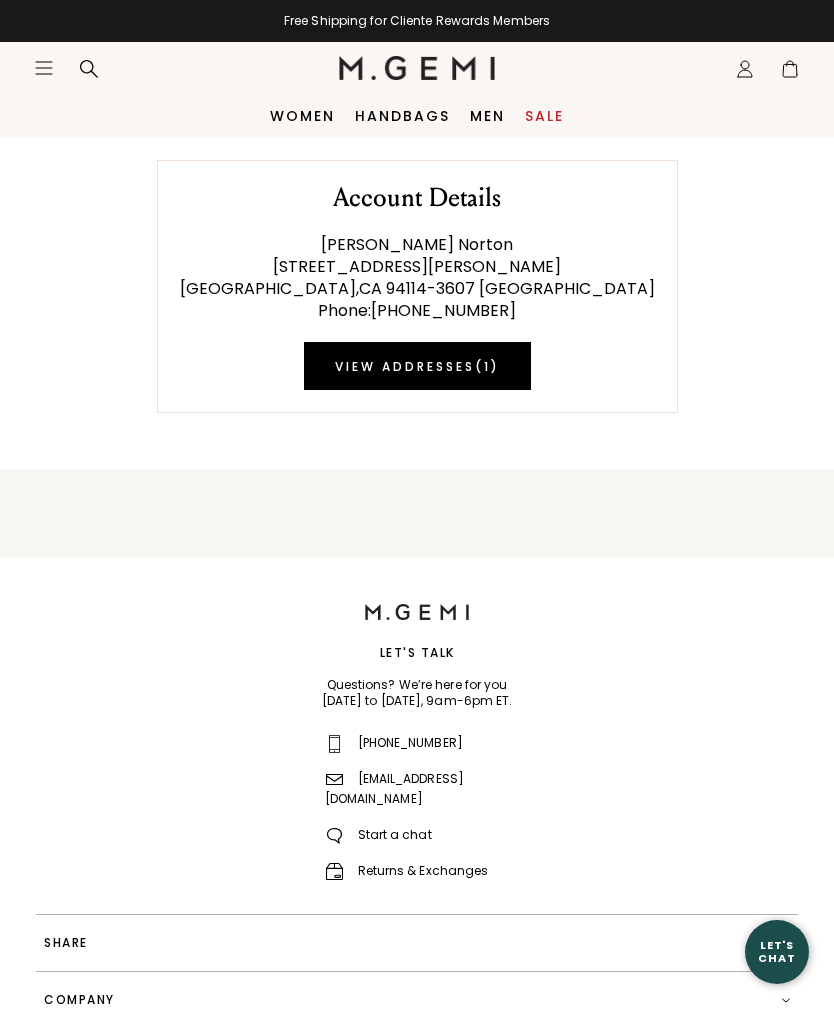 scroll, scrollTop: 0, scrollLeft: 0, axis: both 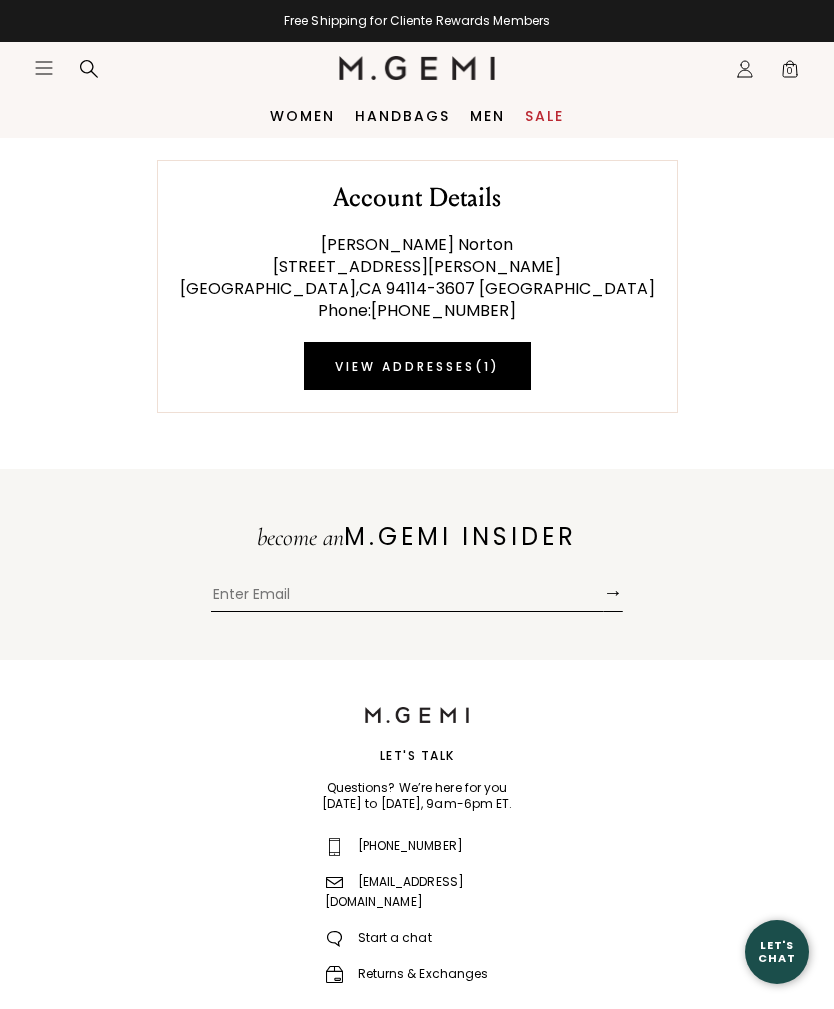 click on "Icons/20x20/profile@2x" 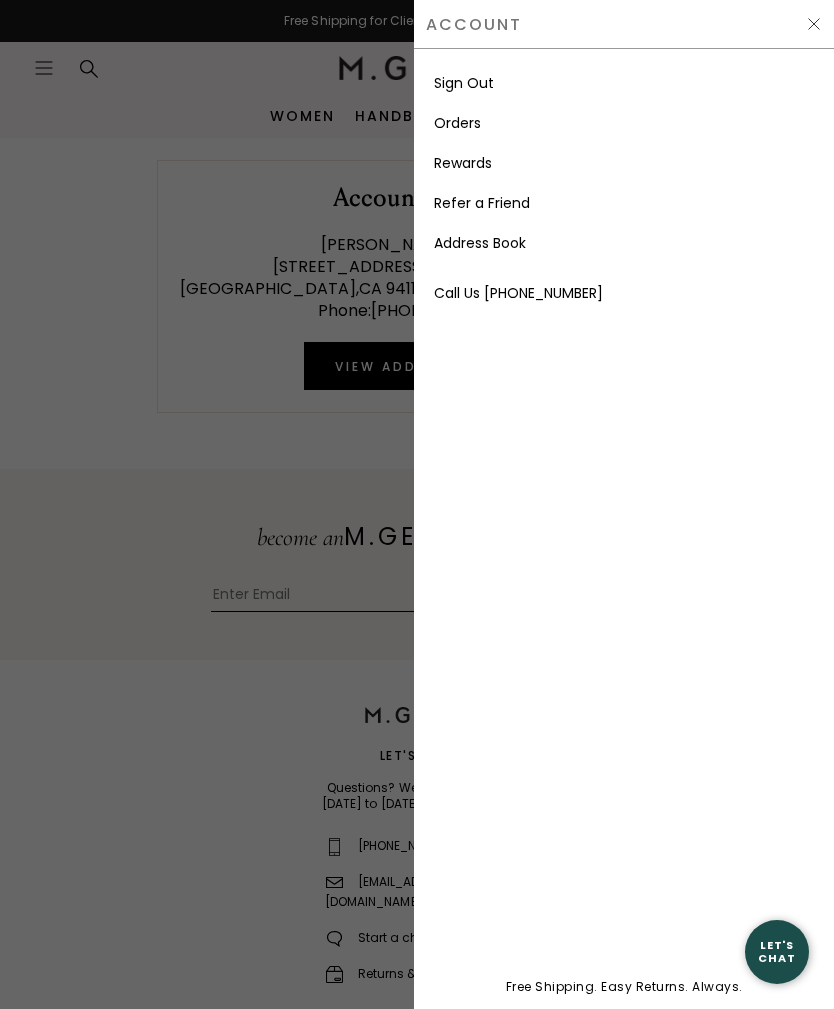 click on "Orders" at bounding box center [457, 123] 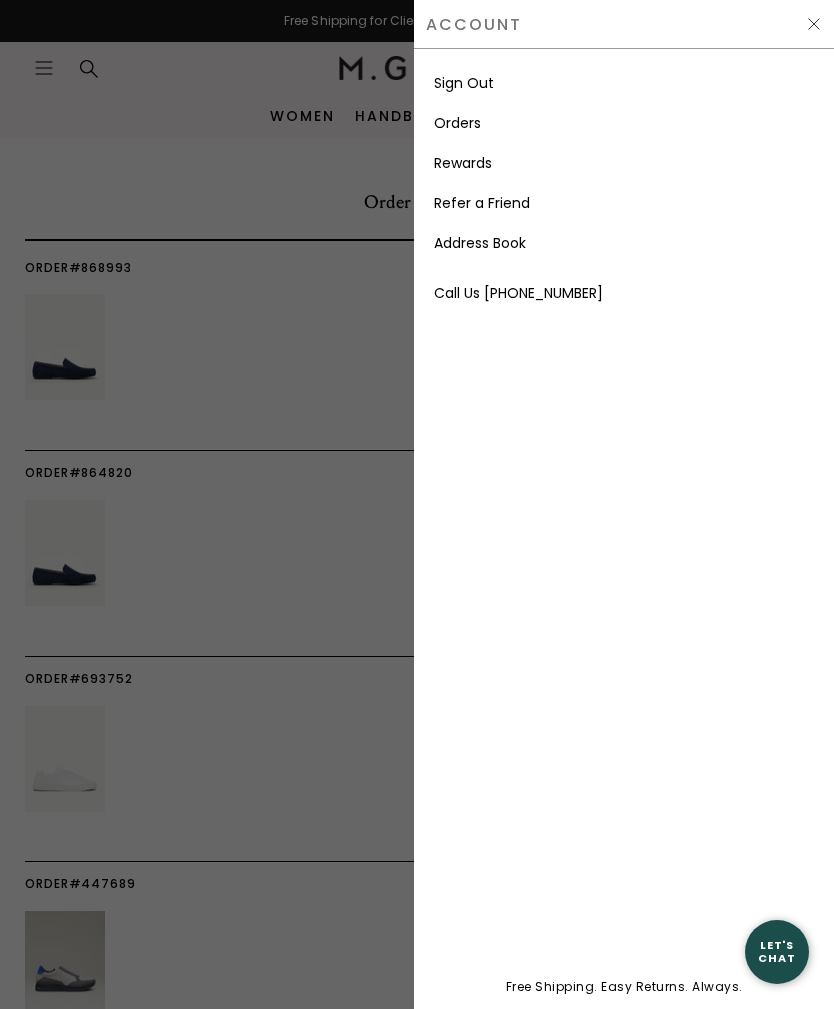click at bounding box center (417, 504) 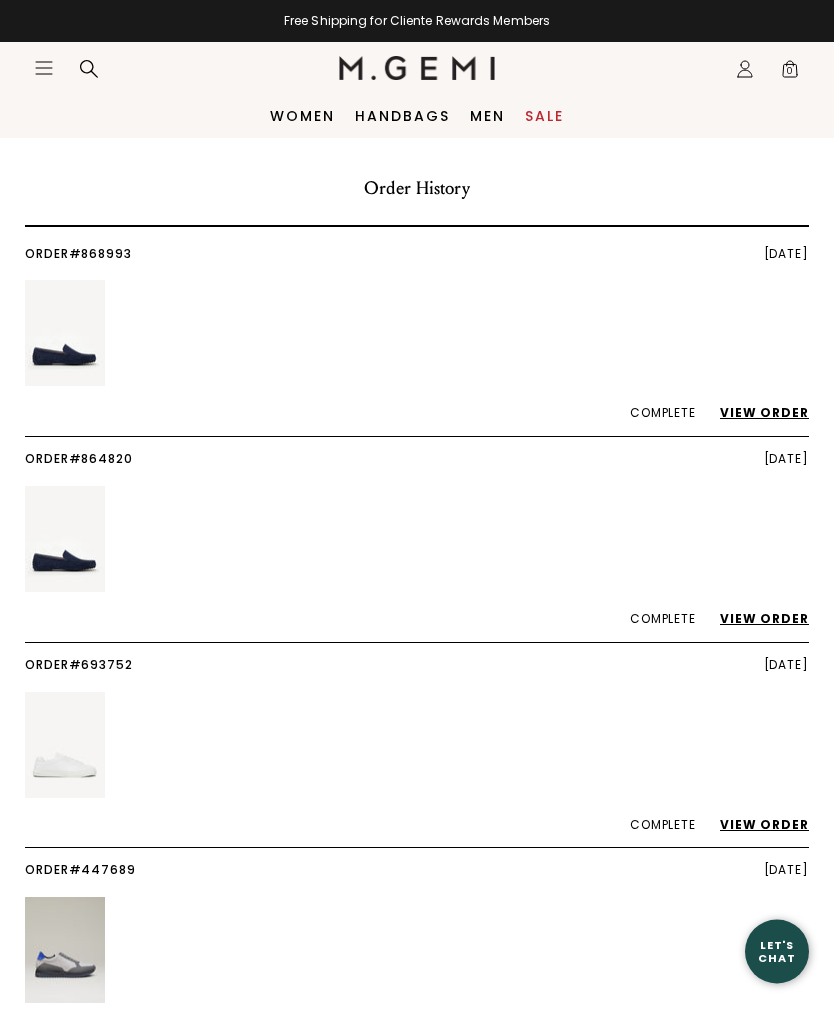 scroll, scrollTop: 0, scrollLeft: 0, axis: both 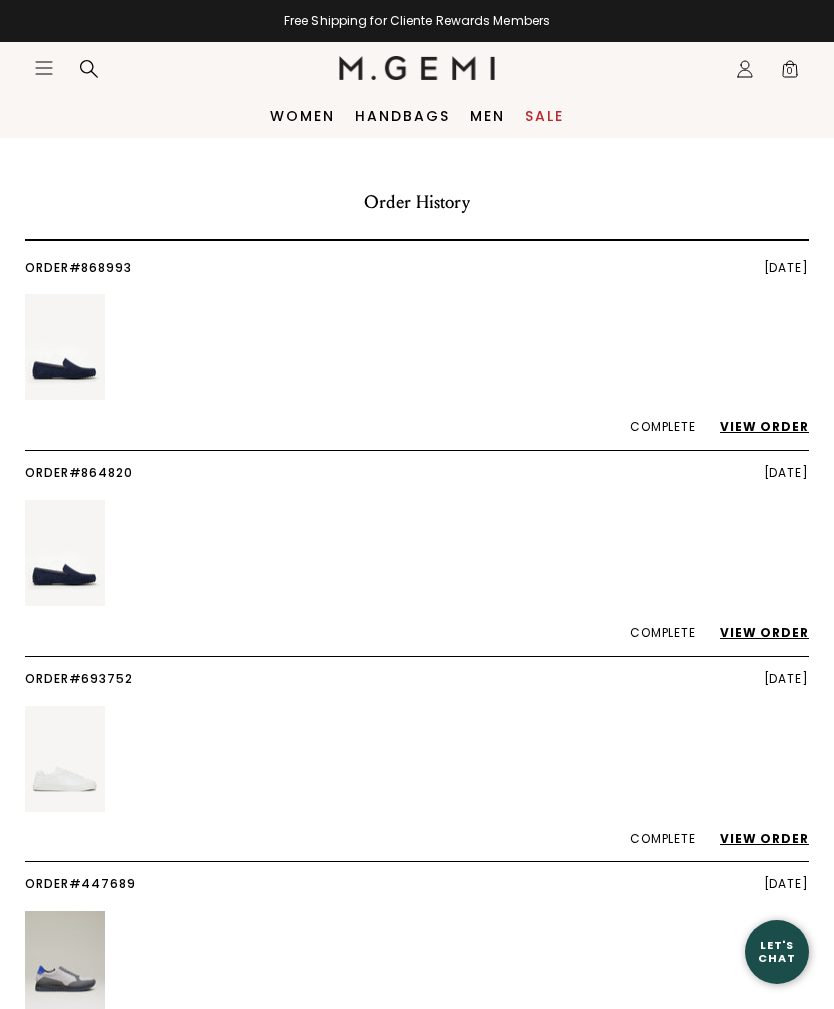 click on "View Order" at bounding box center (754, 426) 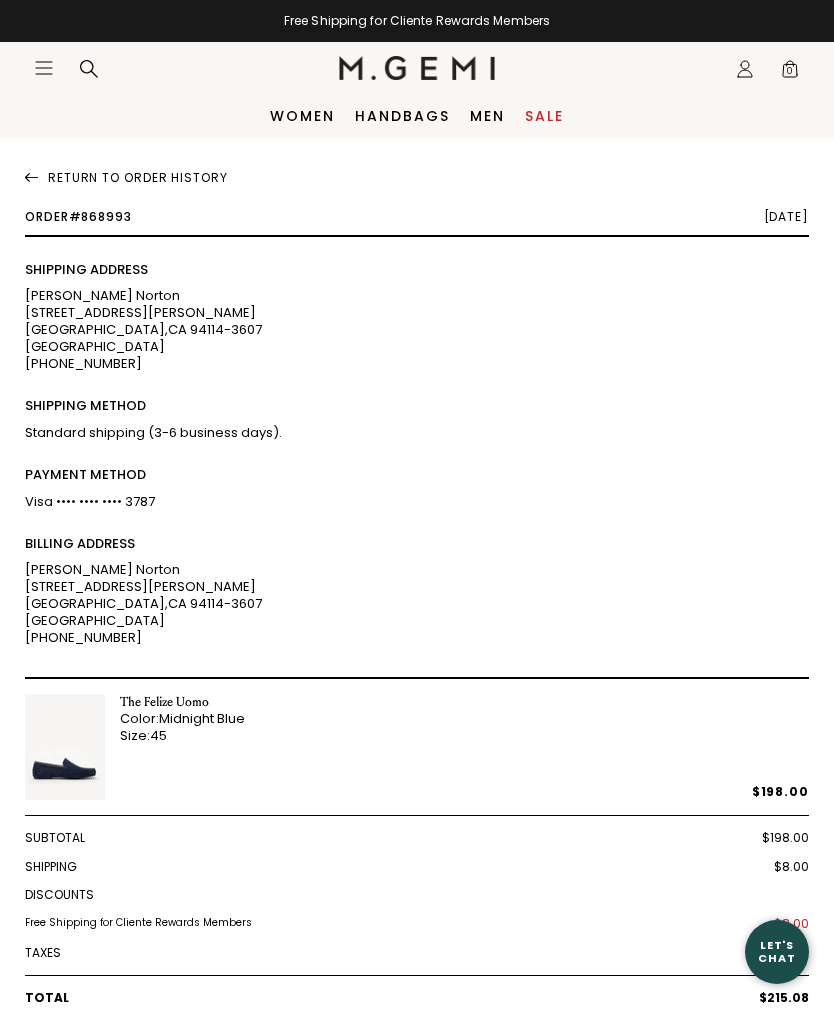 click at bounding box center [31, 172] 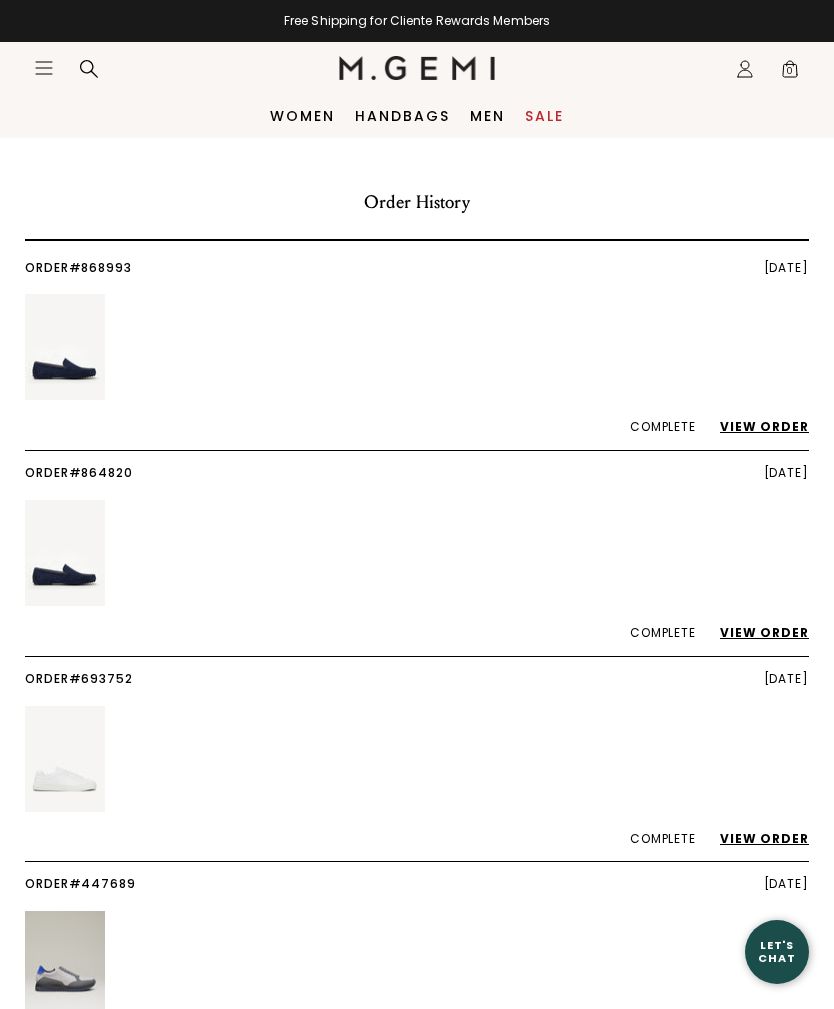 click on "View Order" at bounding box center (754, 632) 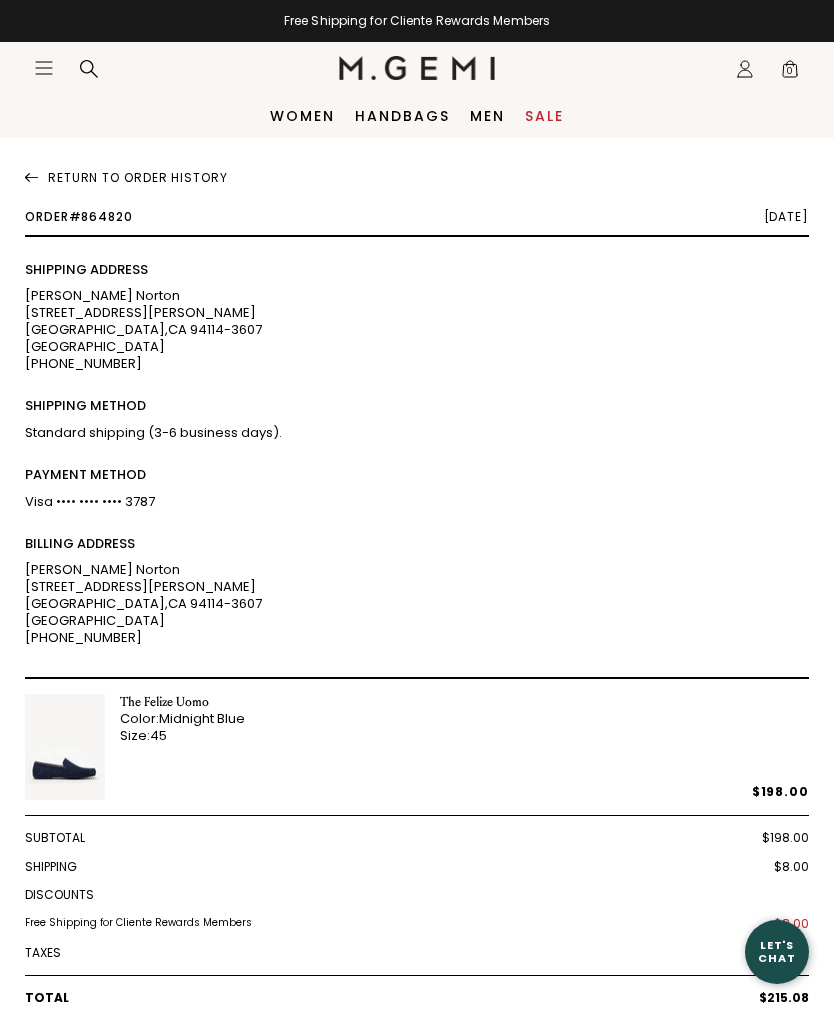 click at bounding box center (31, 172) 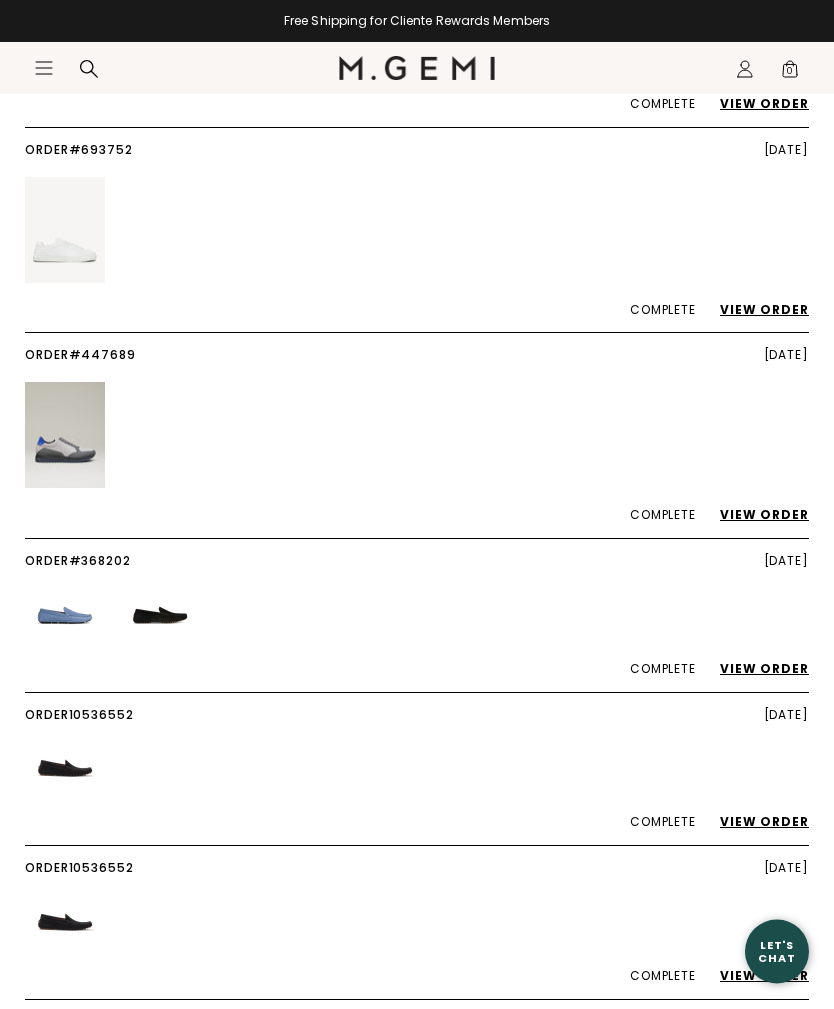 scroll, scrollTop: 529, scrollLeft: 0, axis: vertical 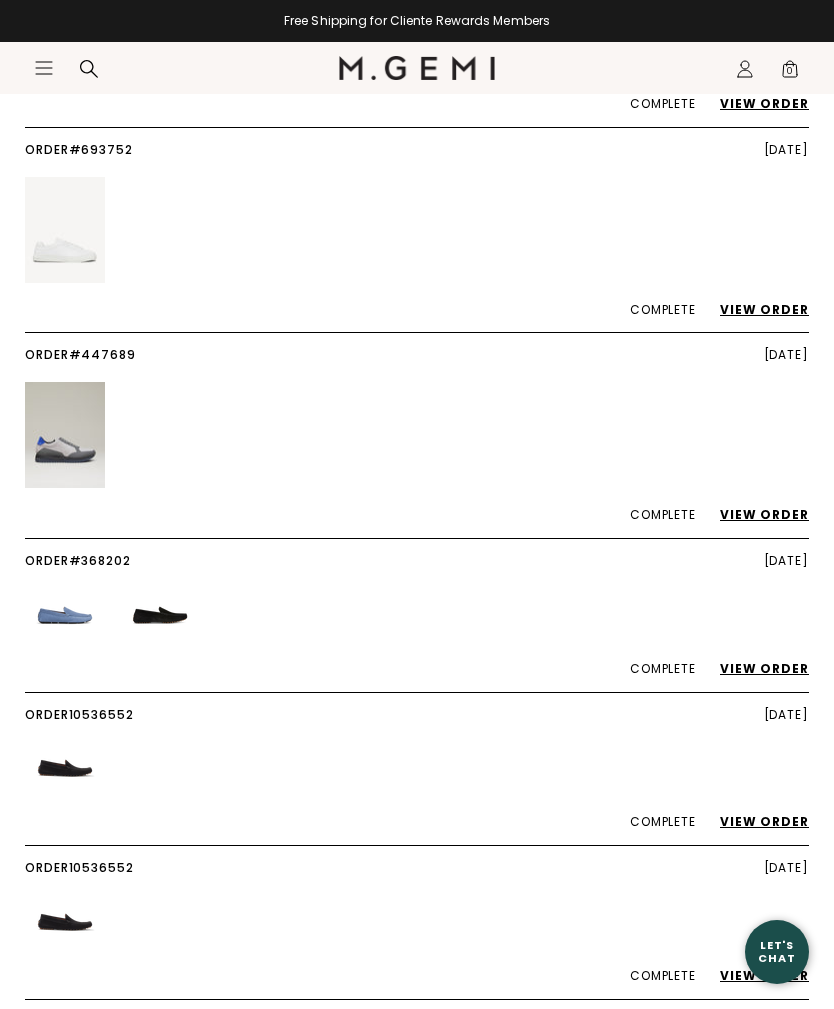 click on "View Order" at bounding box center (754, 668) 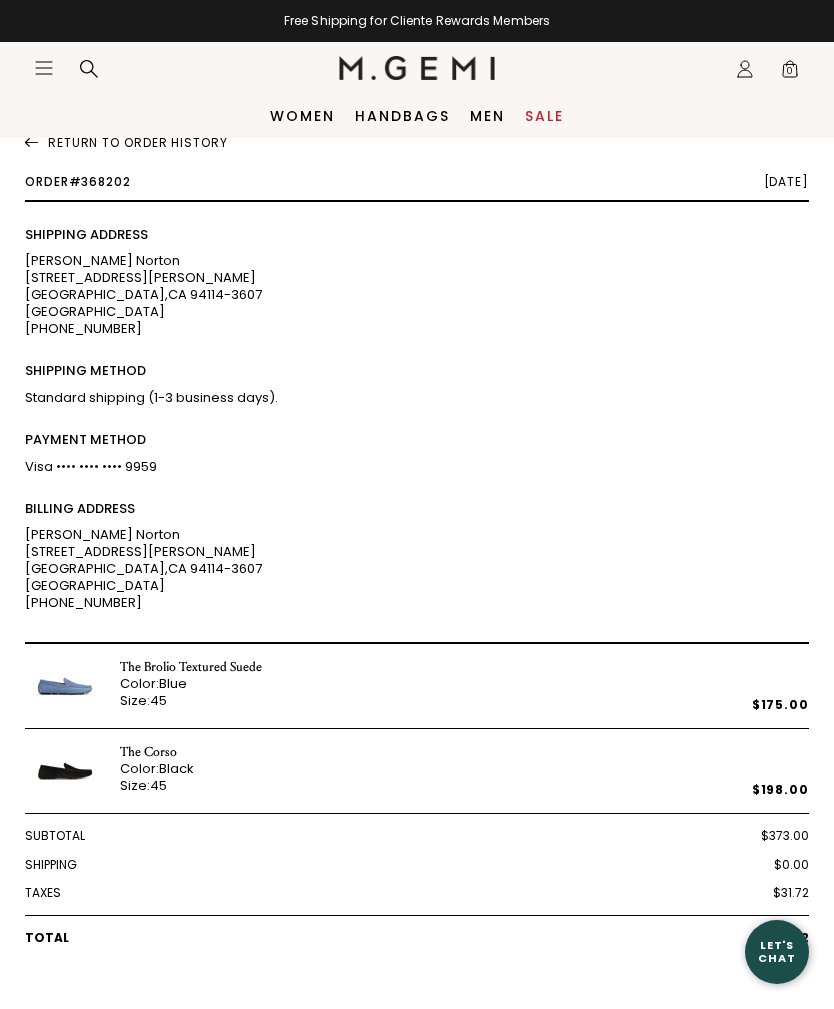 scroll, scrollTop: 0, scrollLeft: 0, axis: both 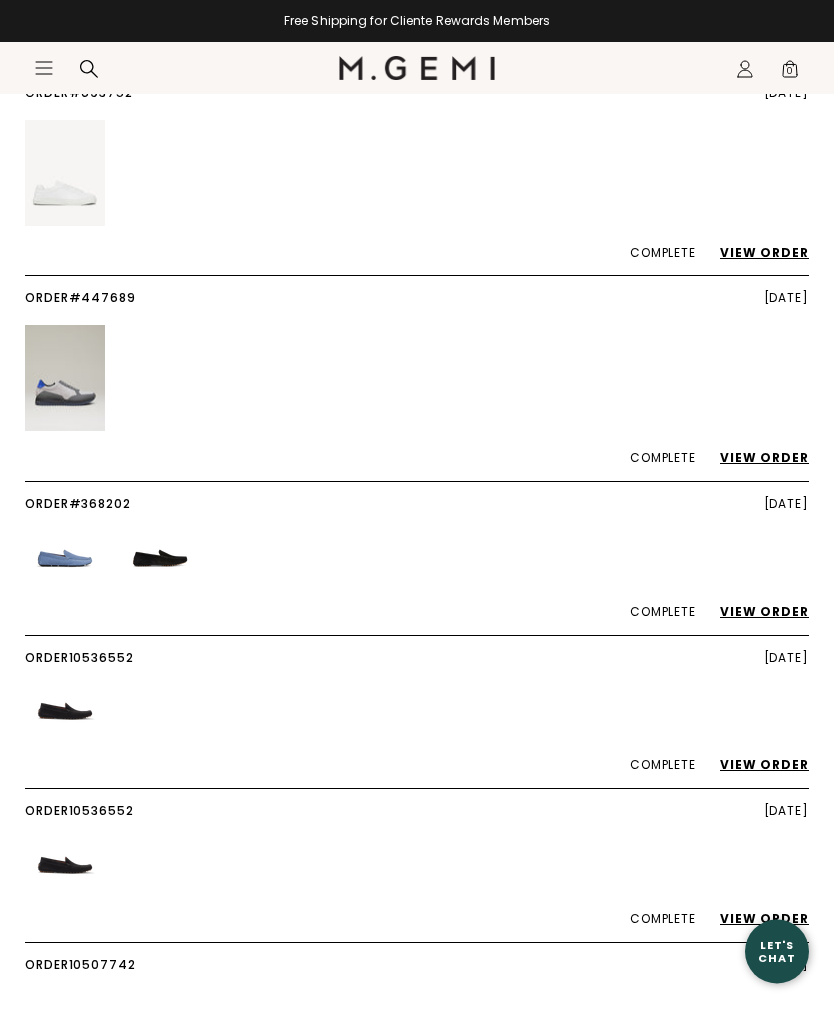 click on "View Order" at bounding box center [754, 765] 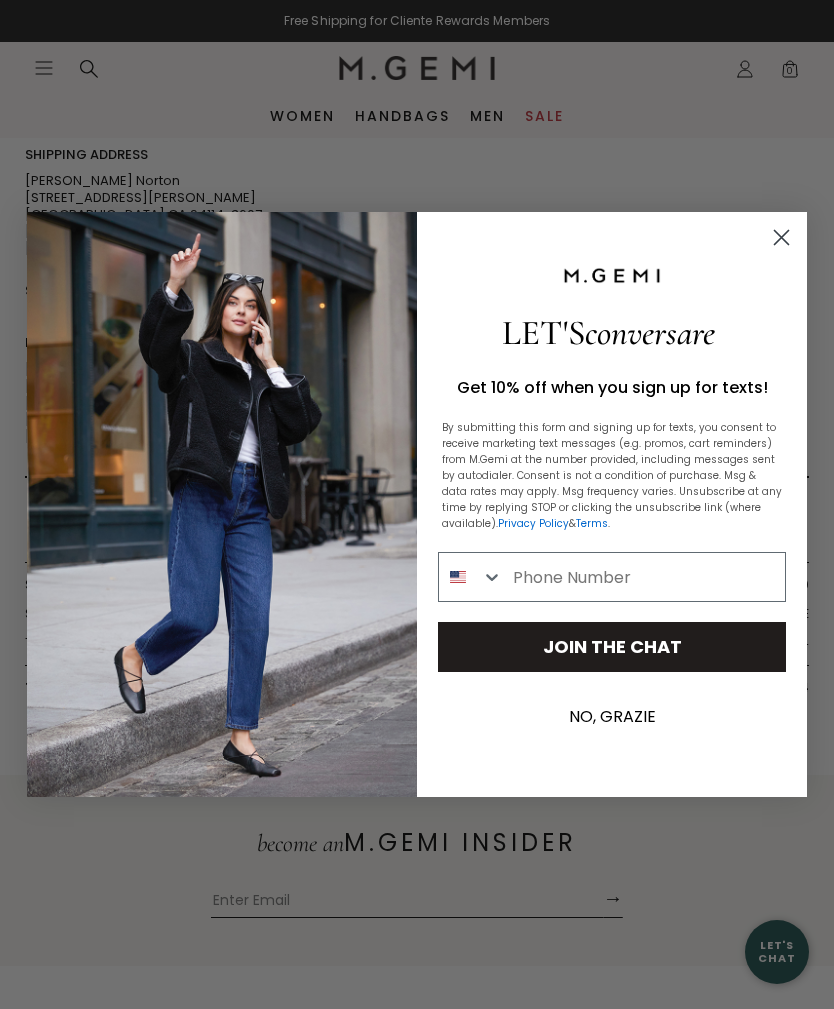 scroll, scrollTop: 113, scrollLeft: 0, axis: vertical 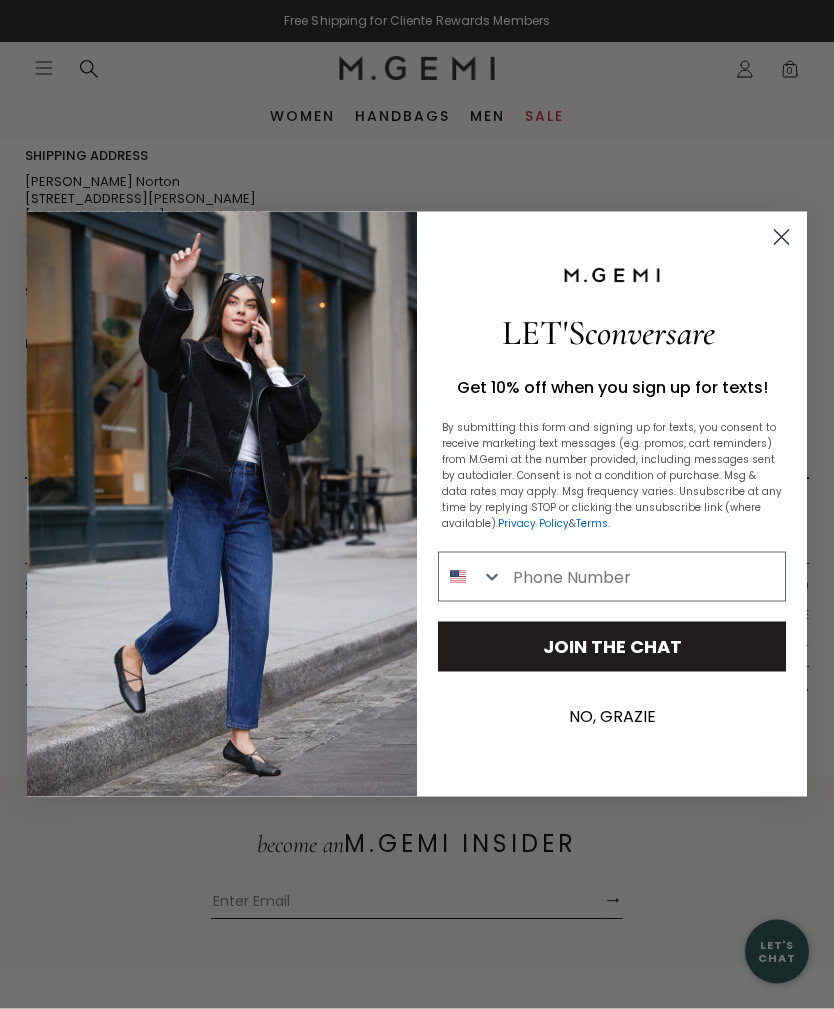 click 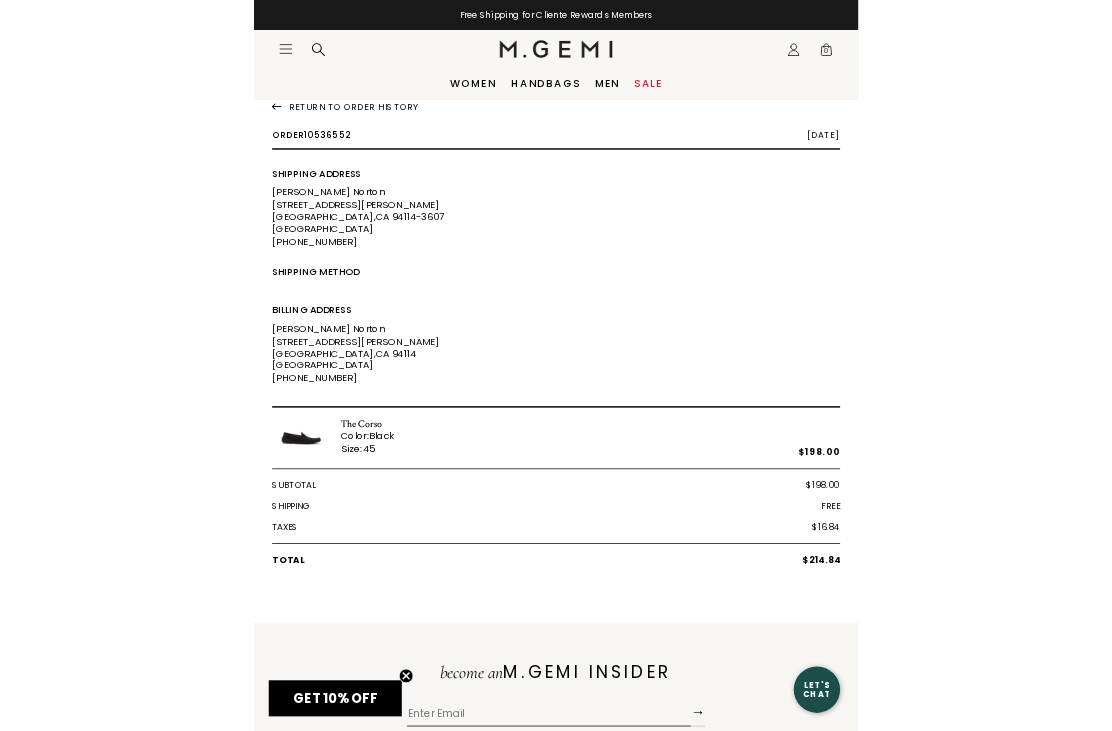 scroll, scrollTop: 0, scrollLeft: 0, axis: both 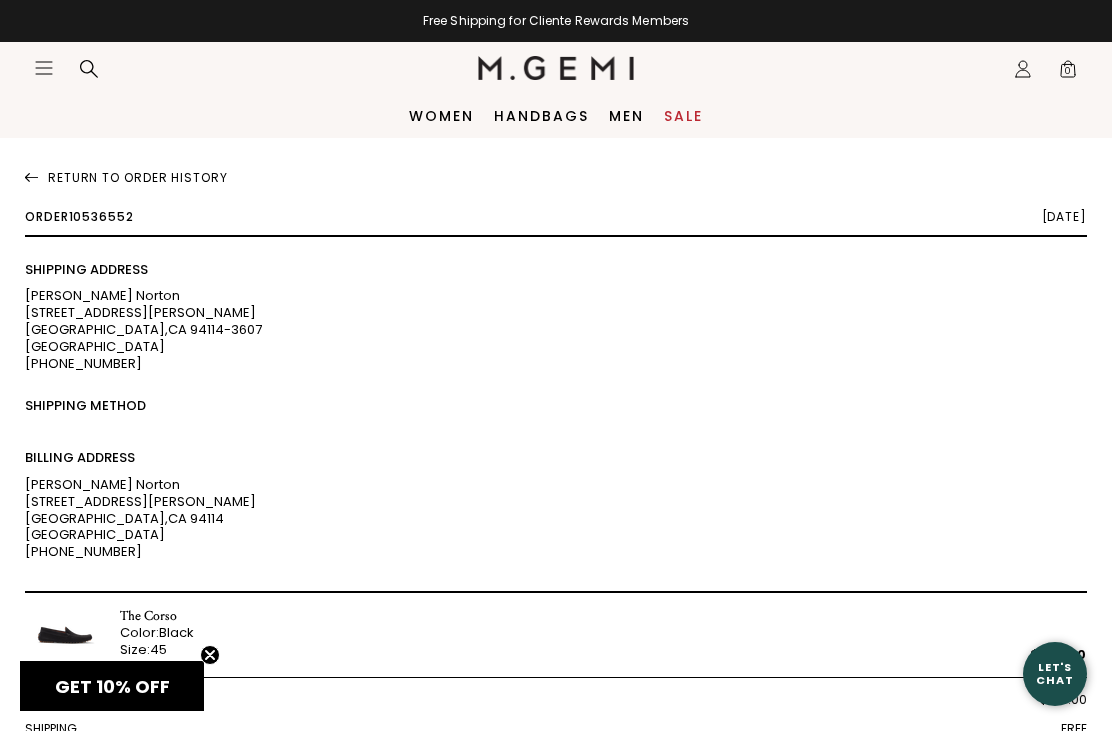 click on "Return To Order History" at bounding box center (556, 174) 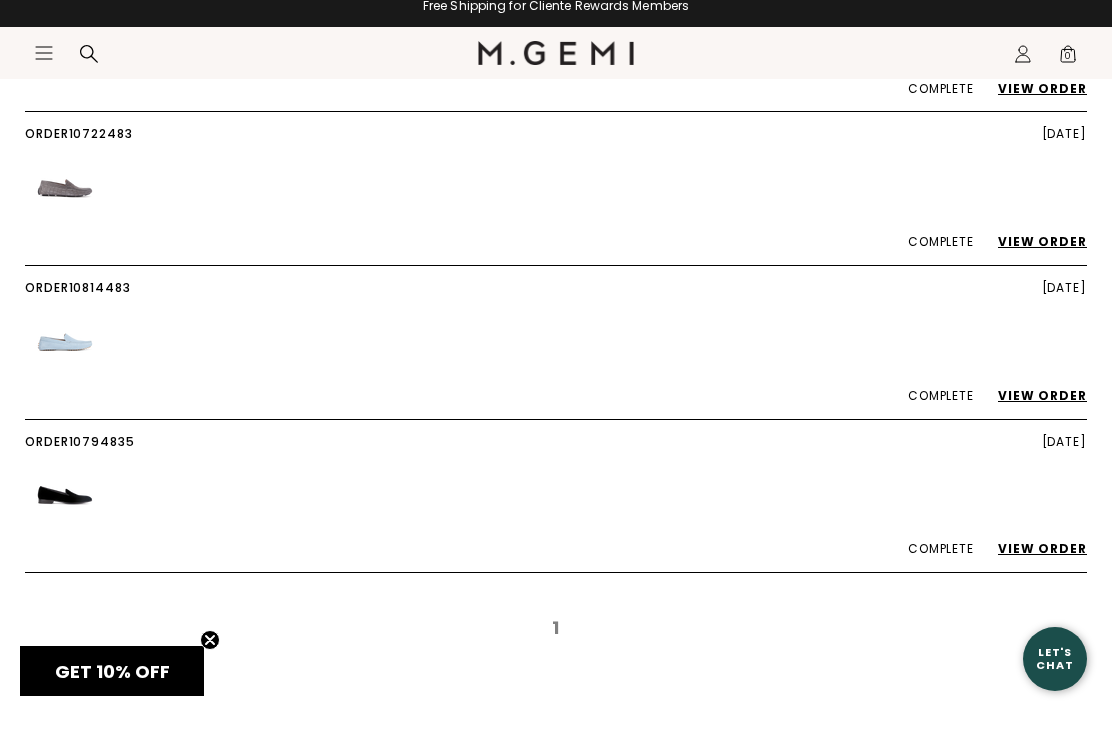 scroll, scrollTop: 1566, scrollLeft: 0, axis: vertical 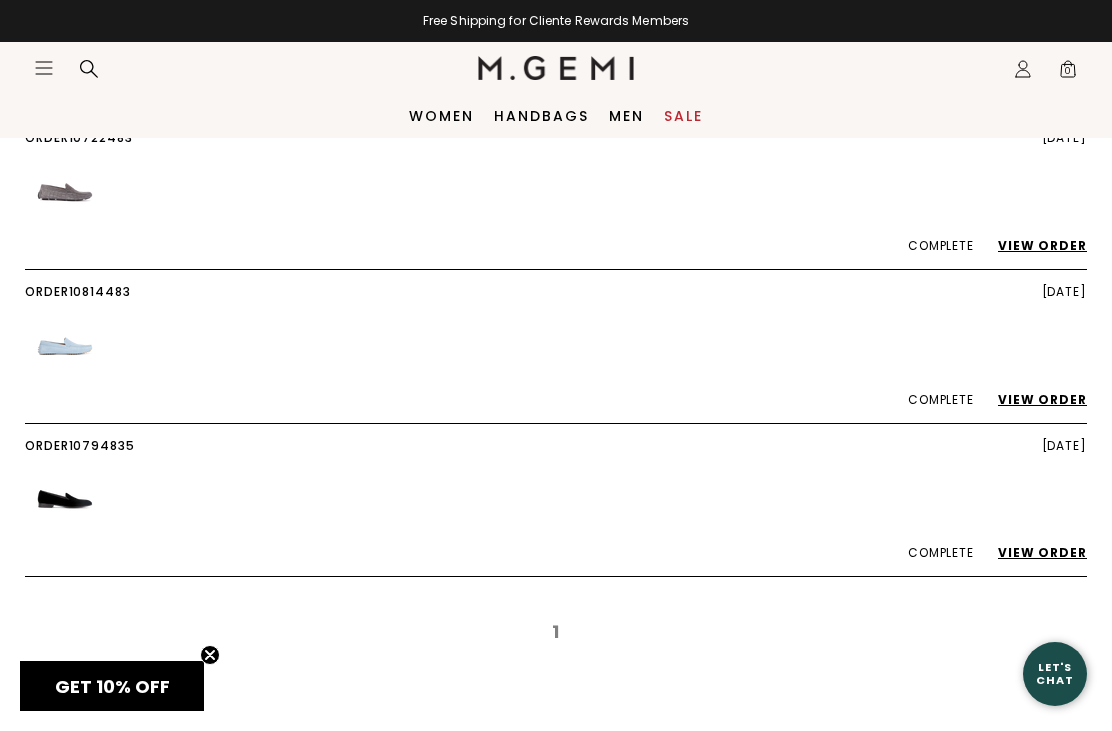 click on "View Order" at bounding box center (1032, 552) 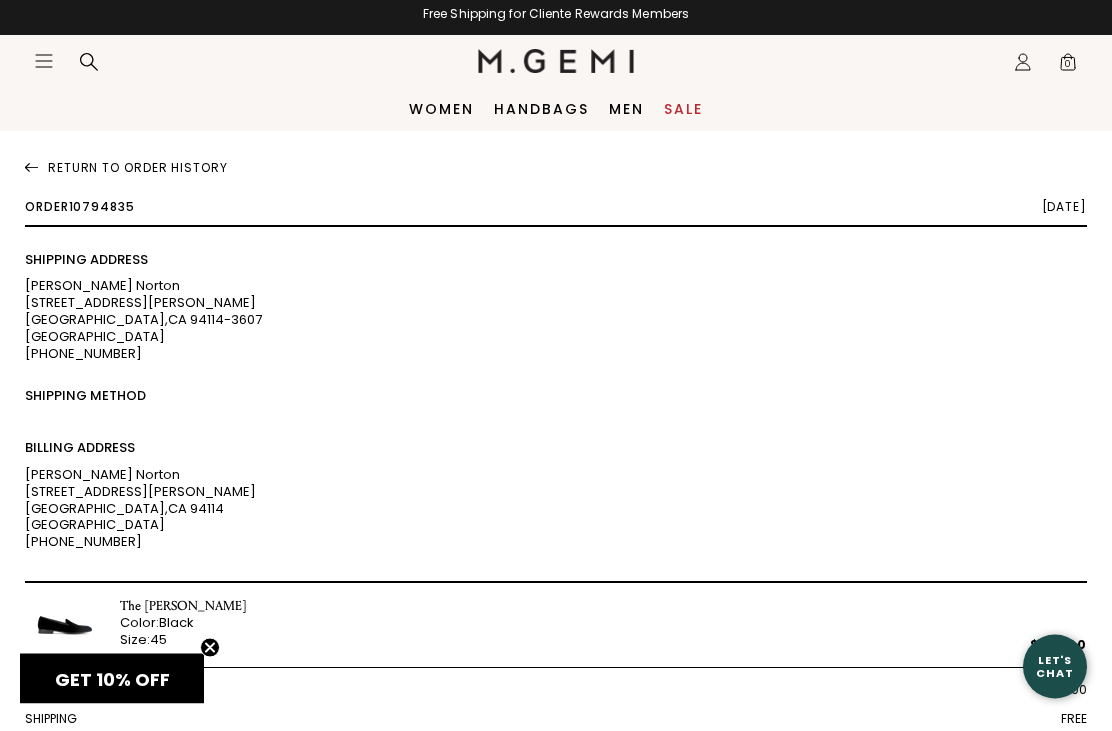 scroll, scrollTop: 0, scrollLeft: 0, axis: both 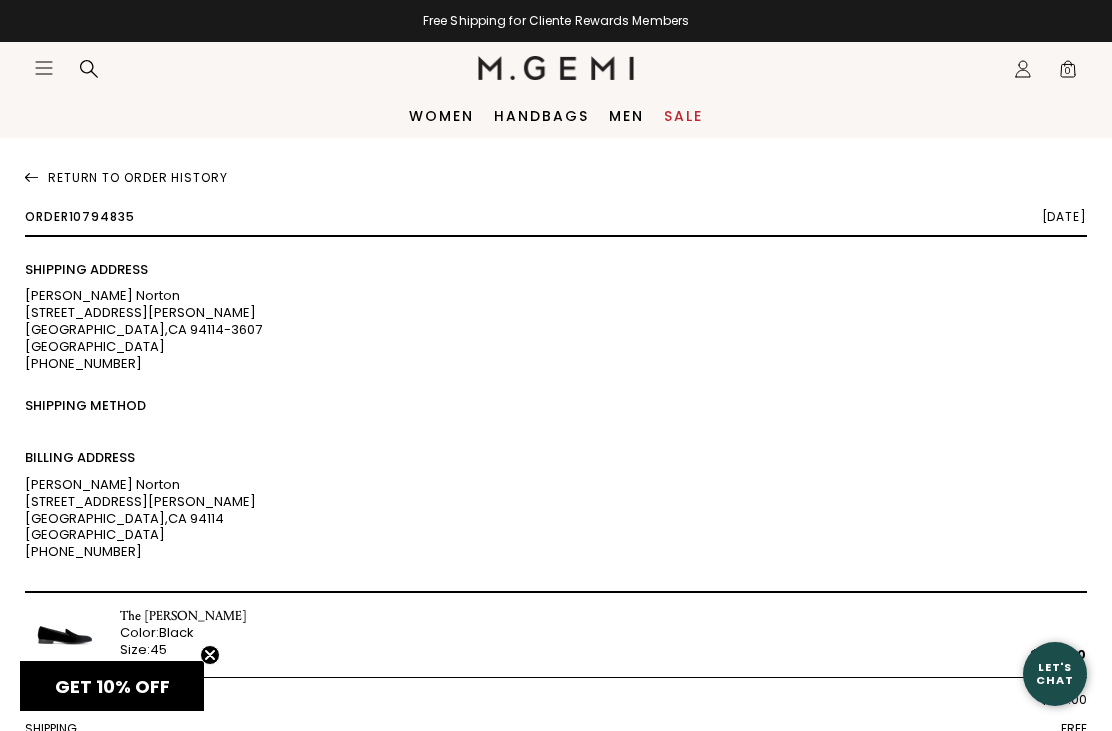 click at bounding box center [31, 172] 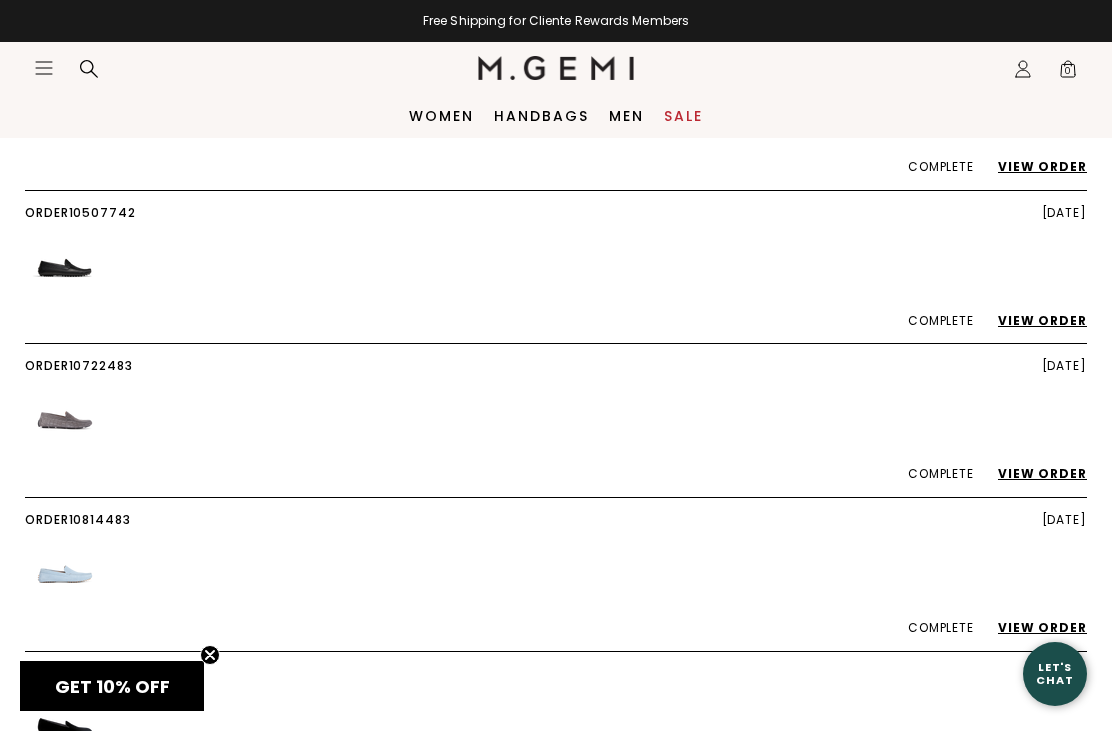 scroll, scrollTop: 1333, scrollLeft: 0, axis: vertical 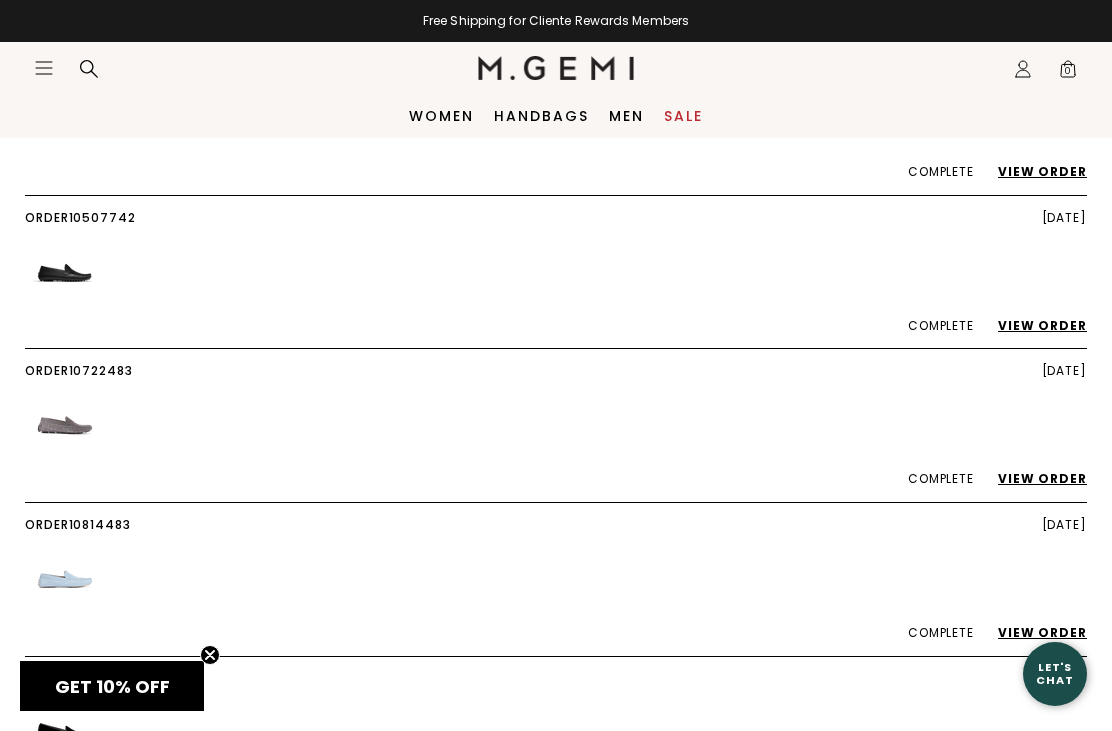 click on "View Order" at bounding box center [1032, 325] 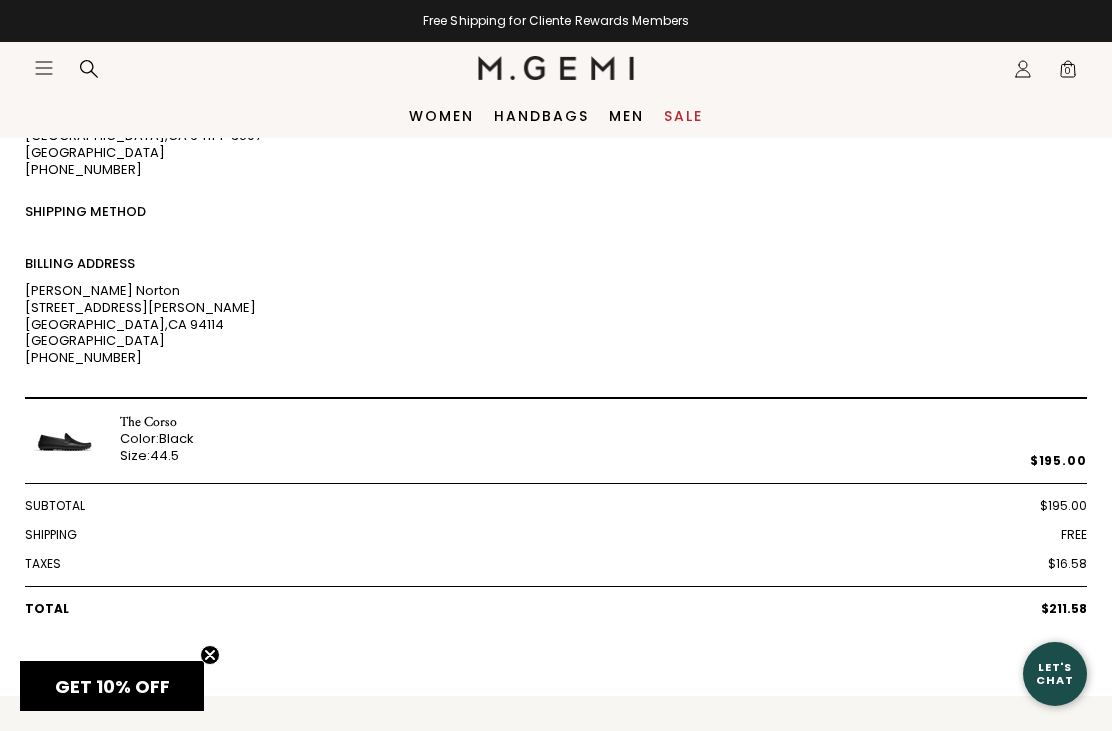 scroll, scrollTop: 0, scrollLeft: 0, axis: both 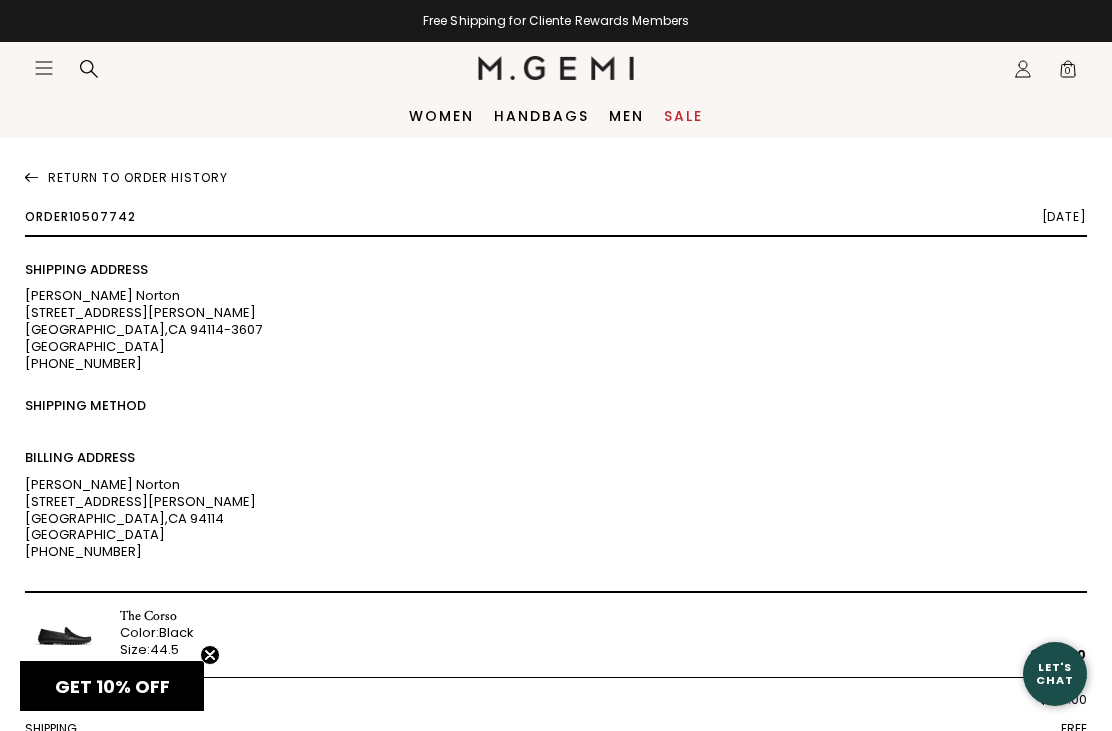click at bounding box center (31, 172) 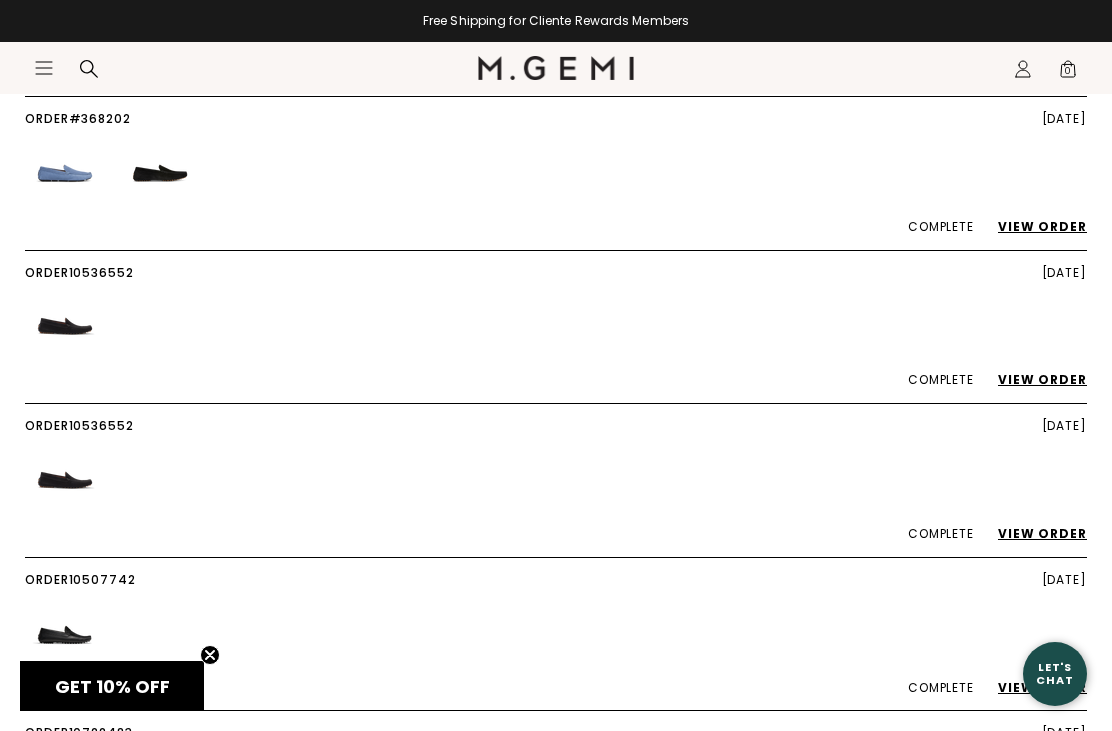 scroll, scrollTop: 977, scrollLeft: 0, axis: vertical 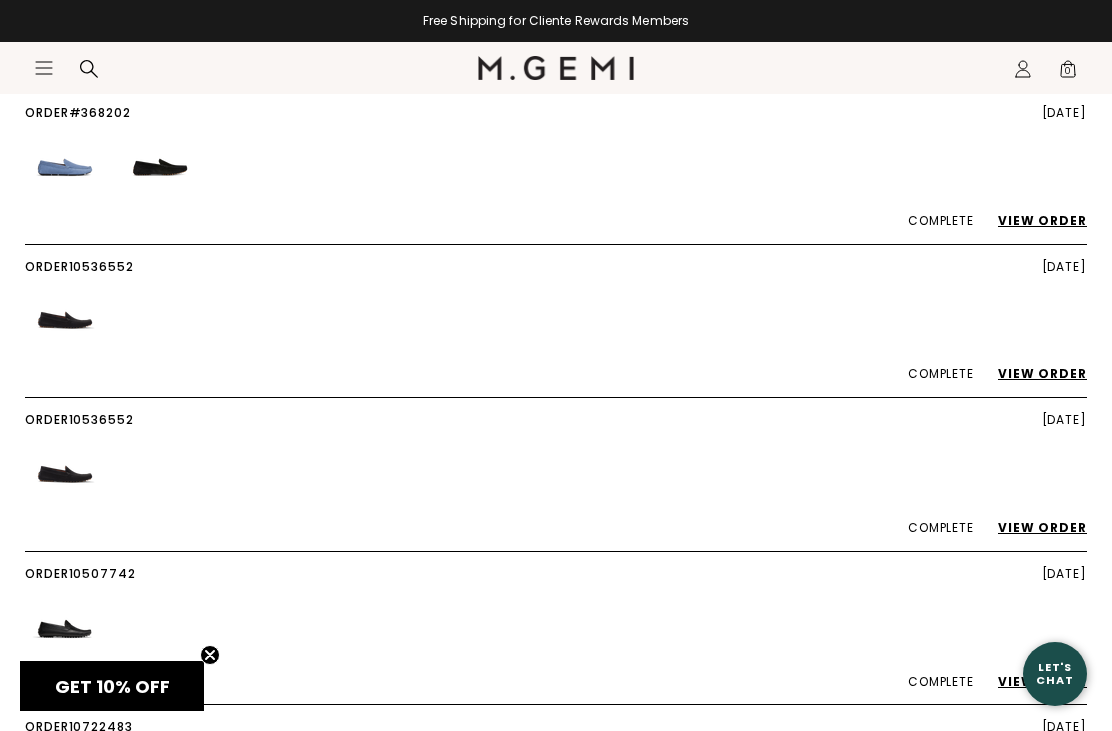 click on "View Order" at bounding box center [1032, 373] 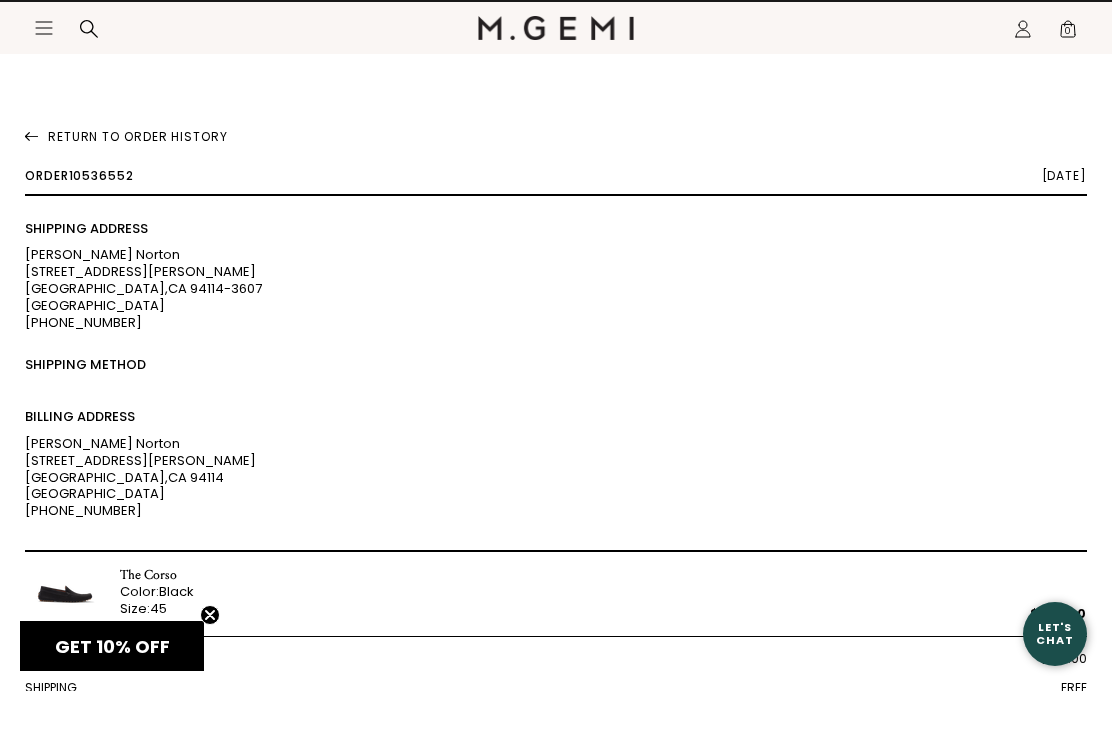 scroll, scrollTop: 42, scrollLeft: 0, axis: vertical 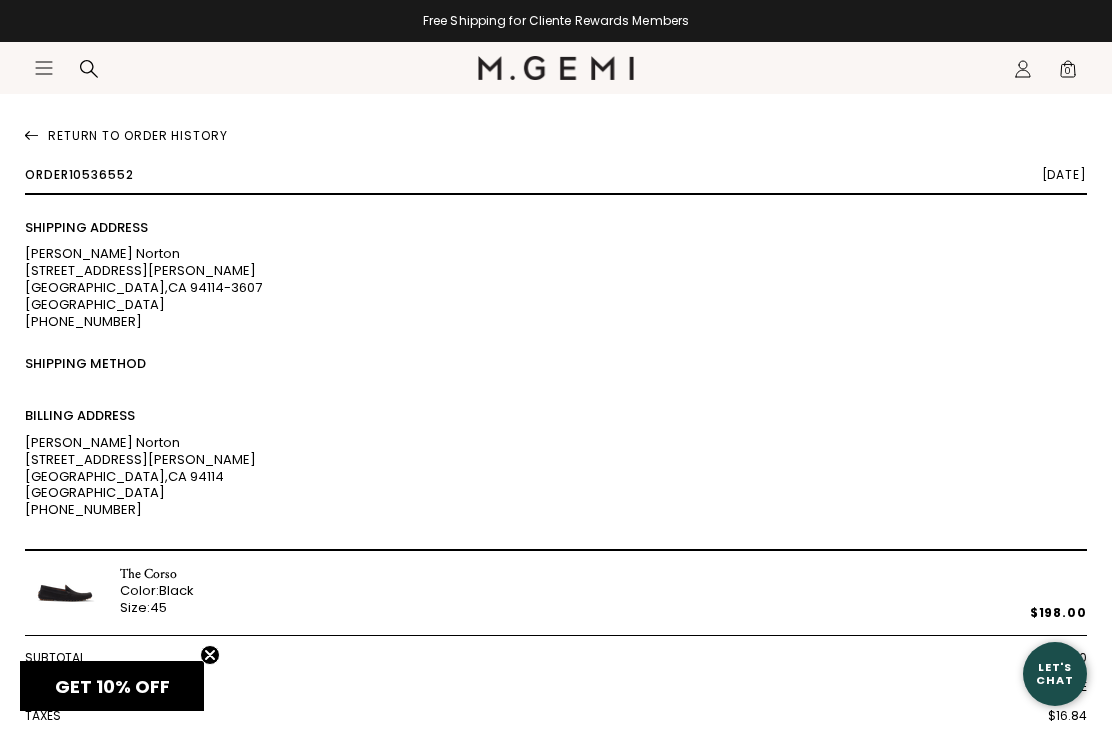 click on "Return To Order History" at bounding box center (556, 132) 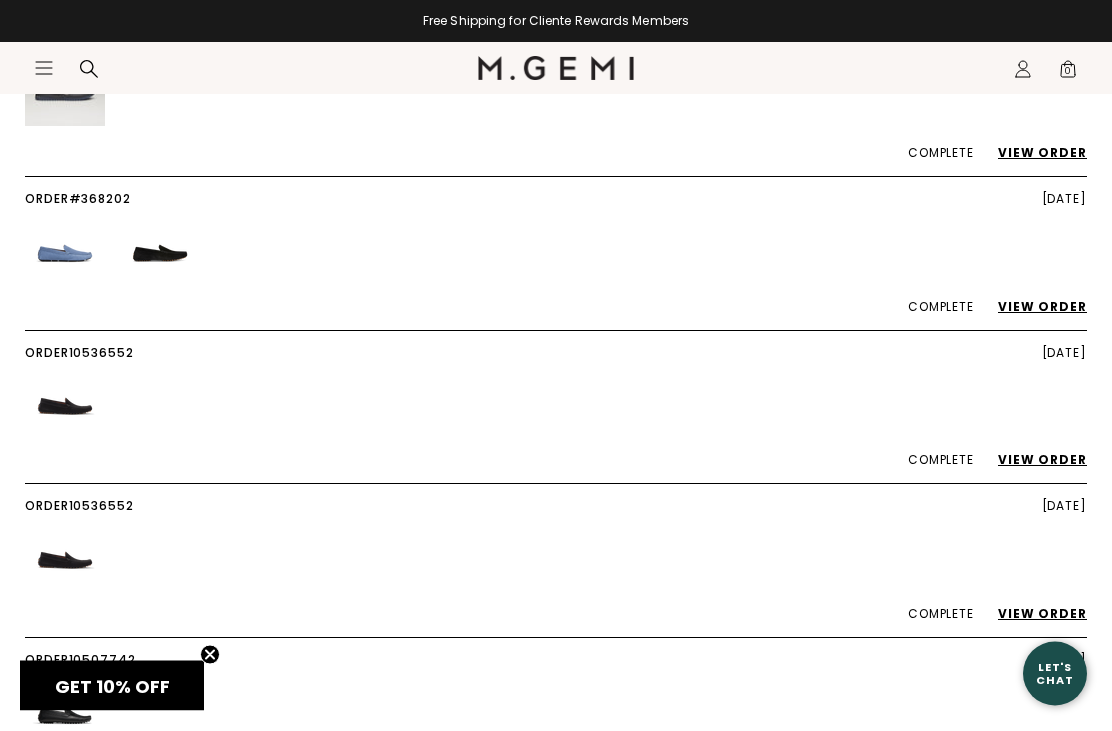 scroll, scrollTop: 894, scrollLeft: 0, axis: vertical 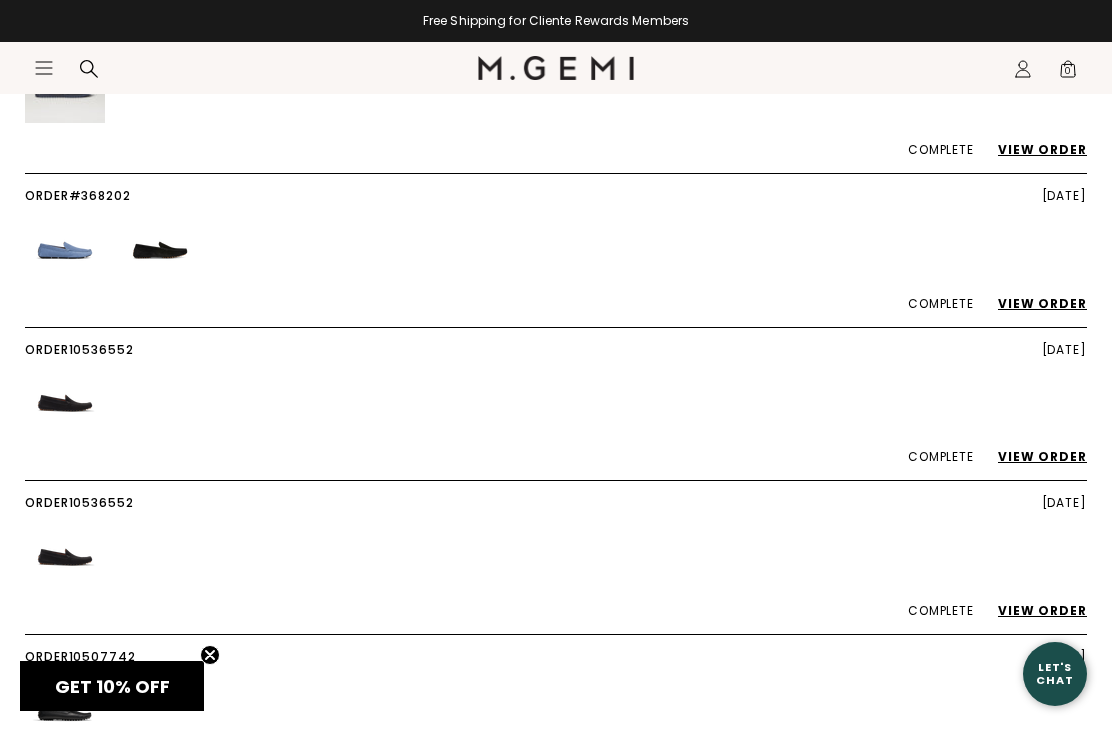 click on "View Order" at bounding box center (1032, 456) 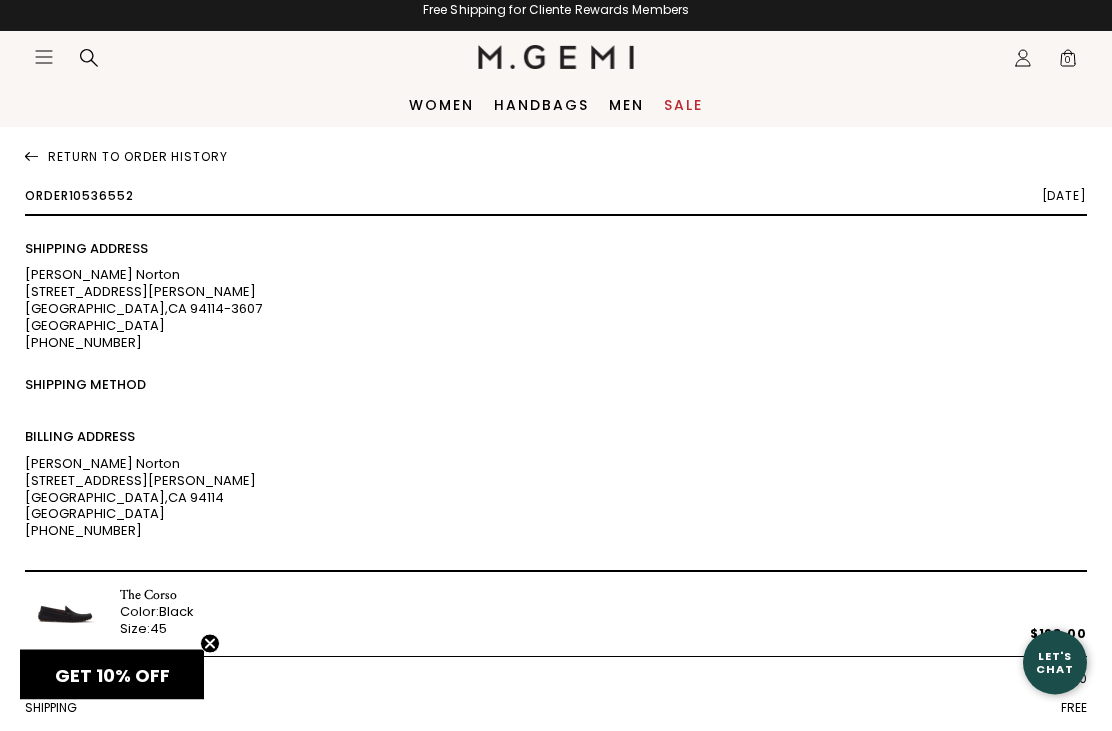 scroll, scrollTop: 0, scrollLeft: 0, axis: both 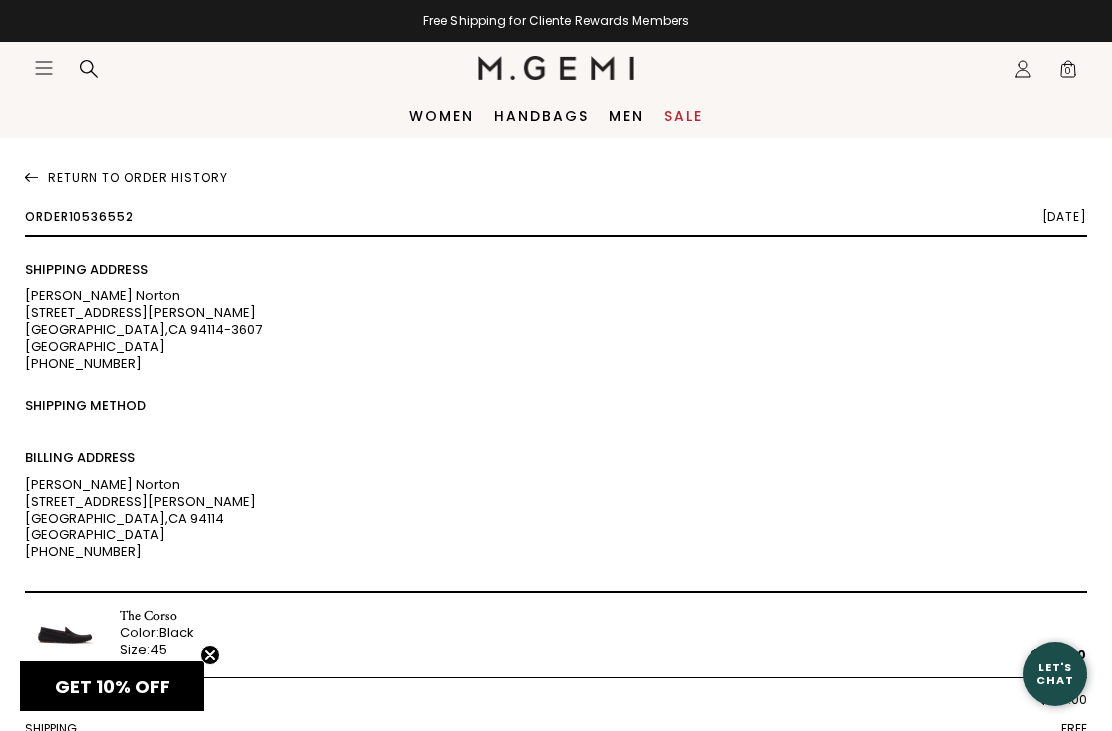 click on "Return To Order History" at bounding box center [556, 174] 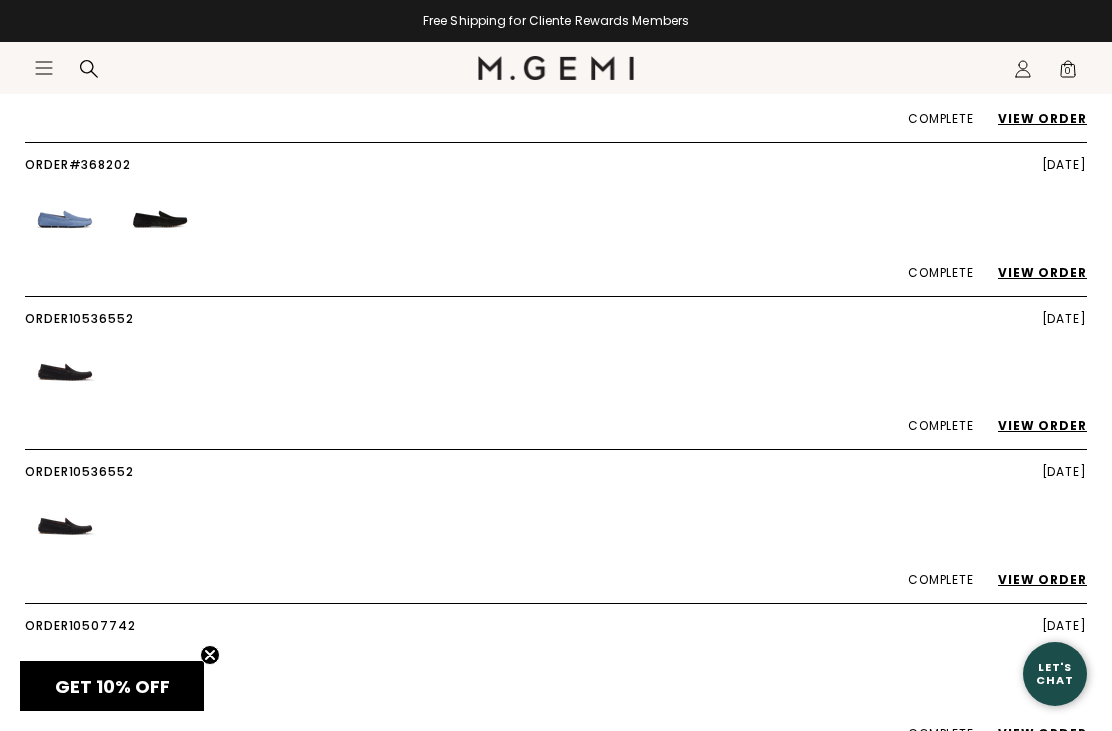 click on "View Order" at bounding box center [1032, 579] 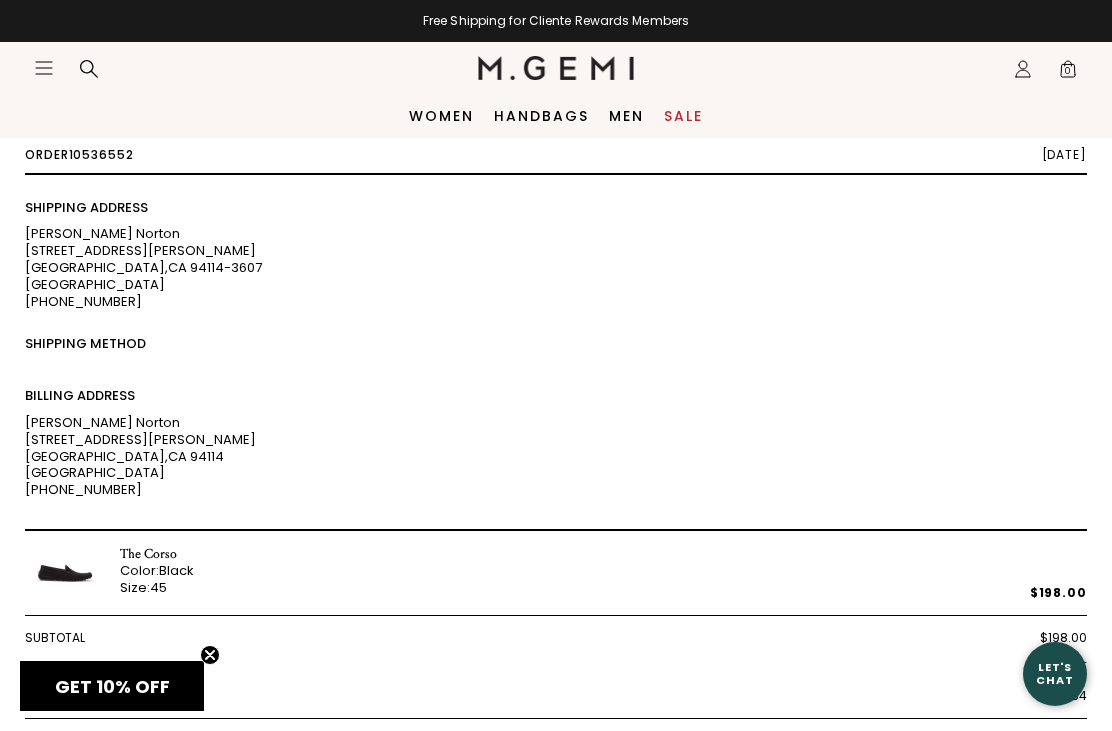 scroll, scrollTop: 0, scrollLeft: 0, axis: both 